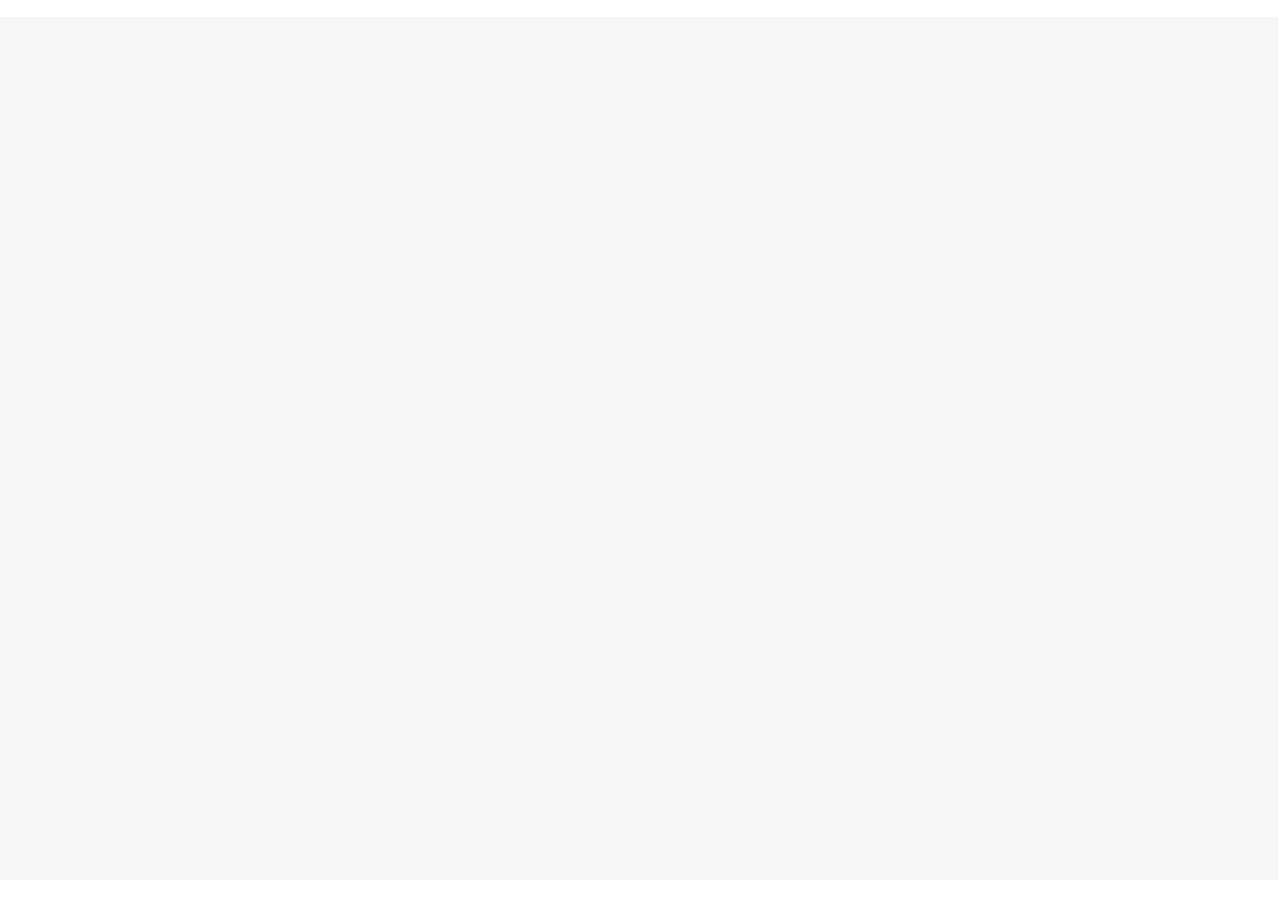 scroll, scrollTop: 0, scrollLeft: 0, axis: both 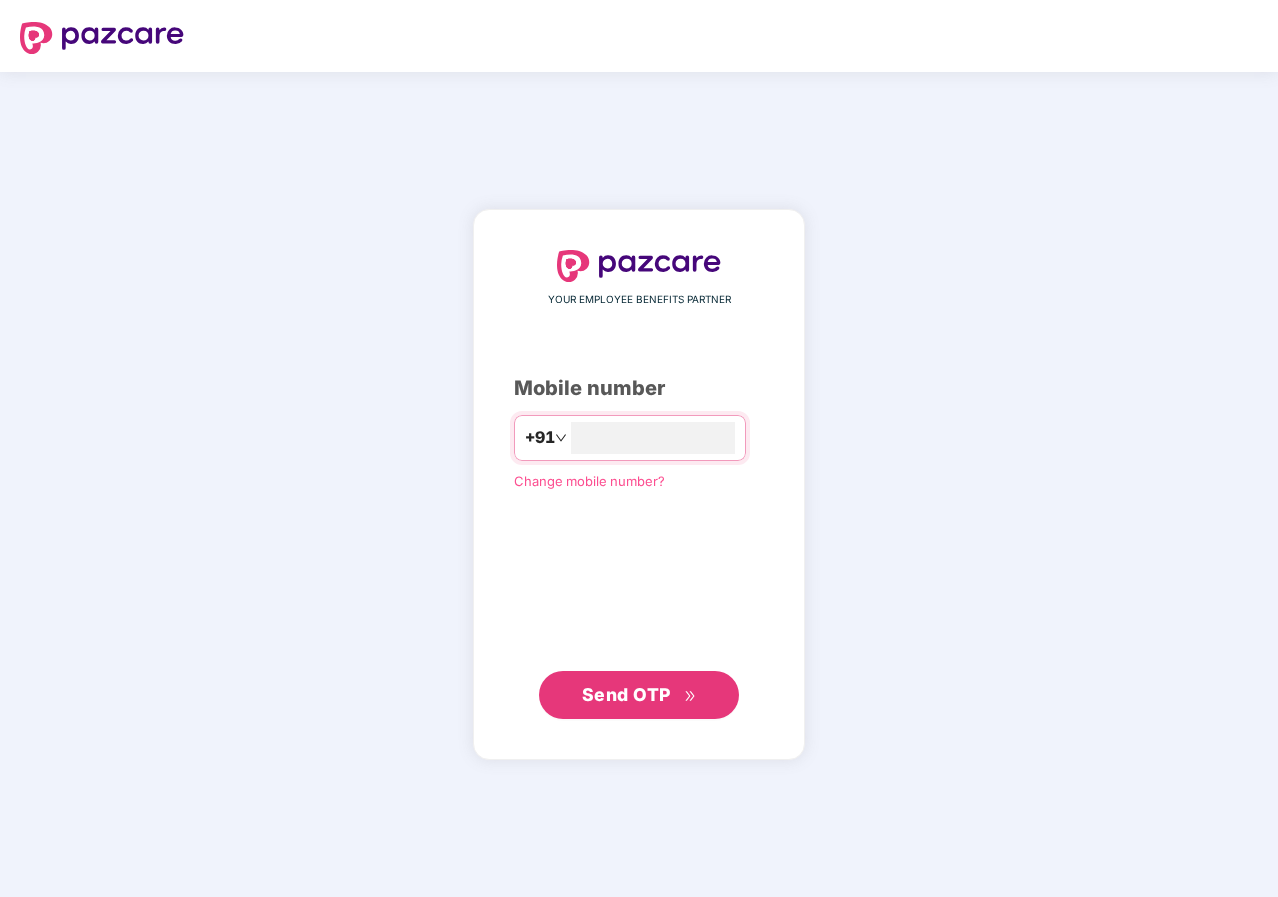 type on "**********" 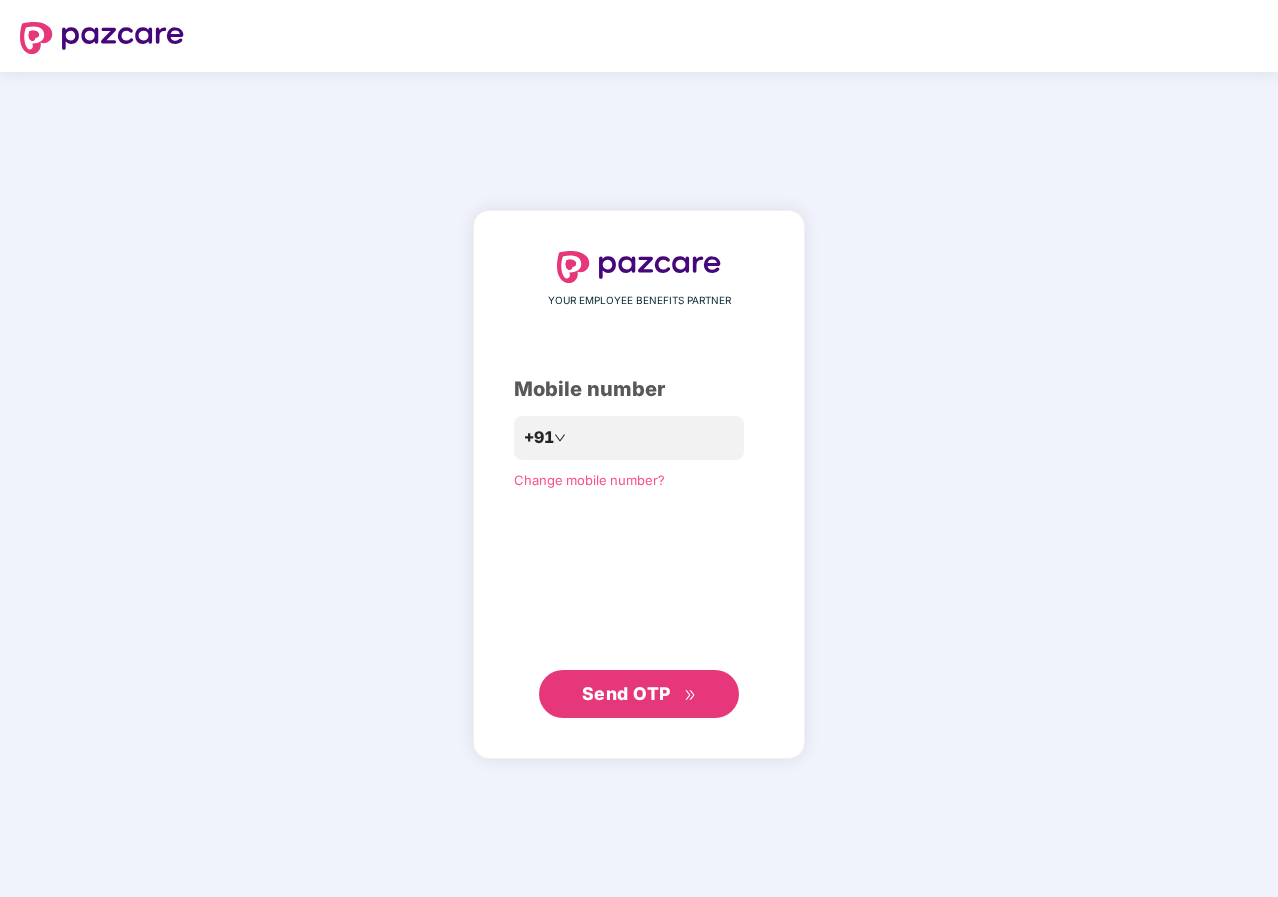click on "Send OTP" at bounding box center [626, 693] 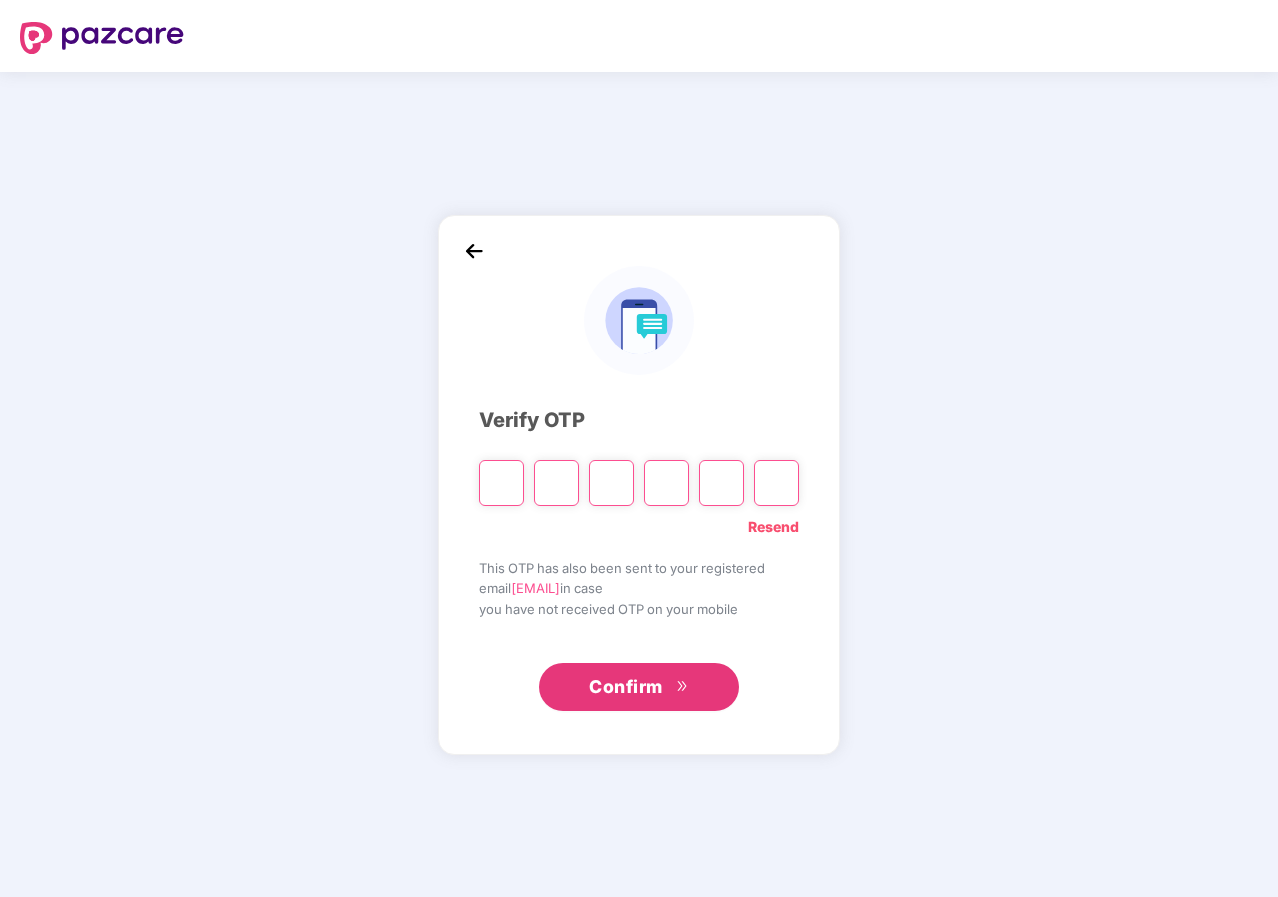 type on "*" 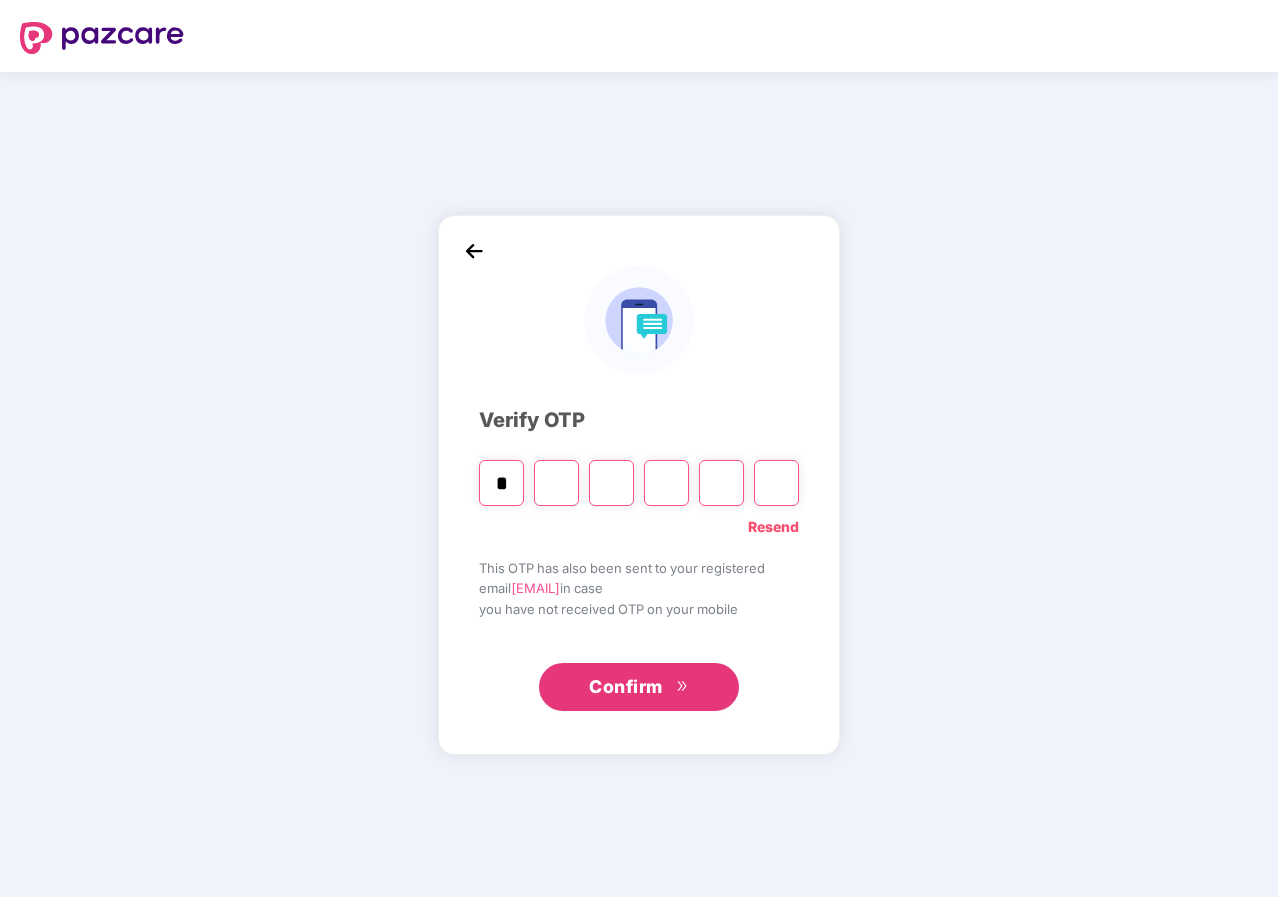 type on "*" 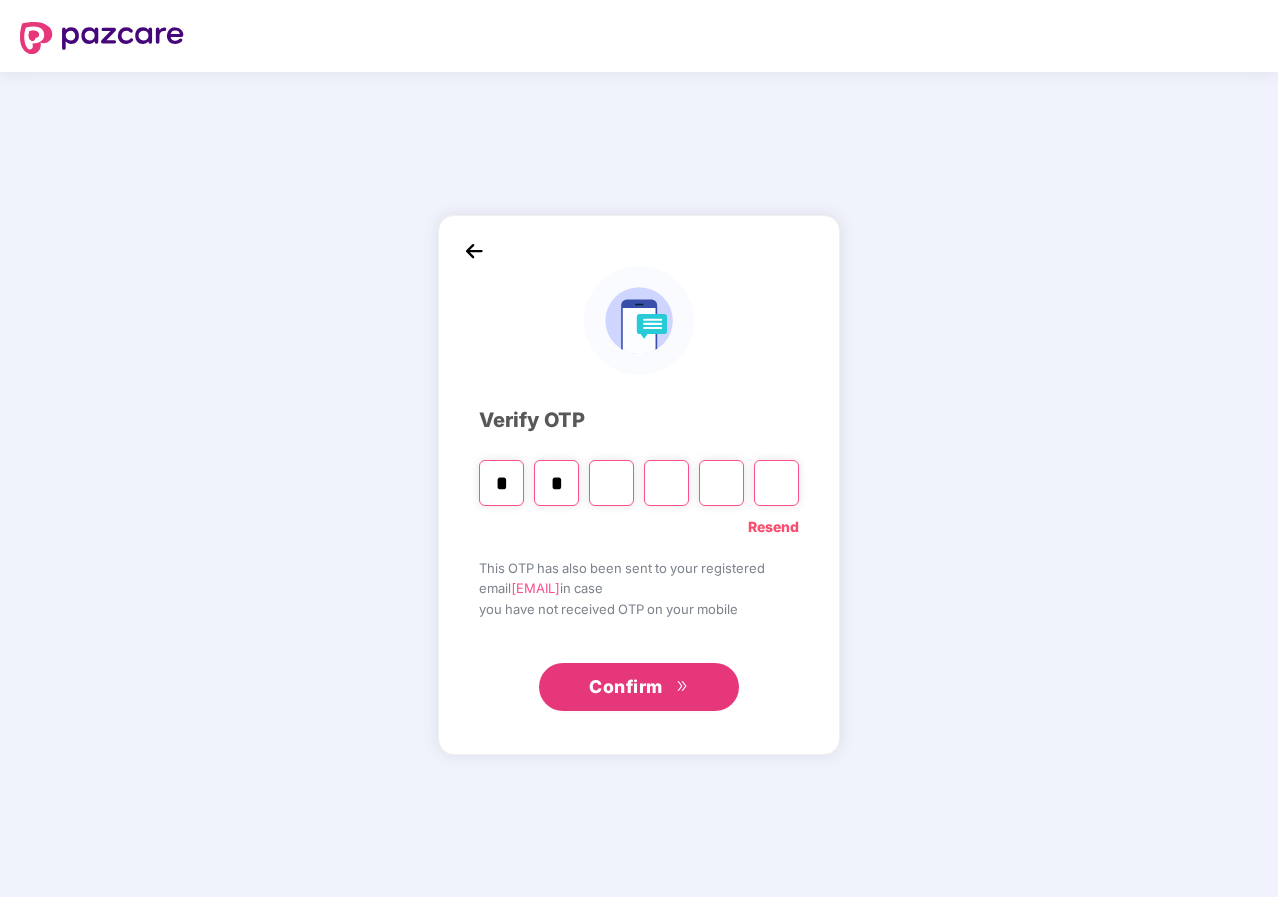 type on "*" 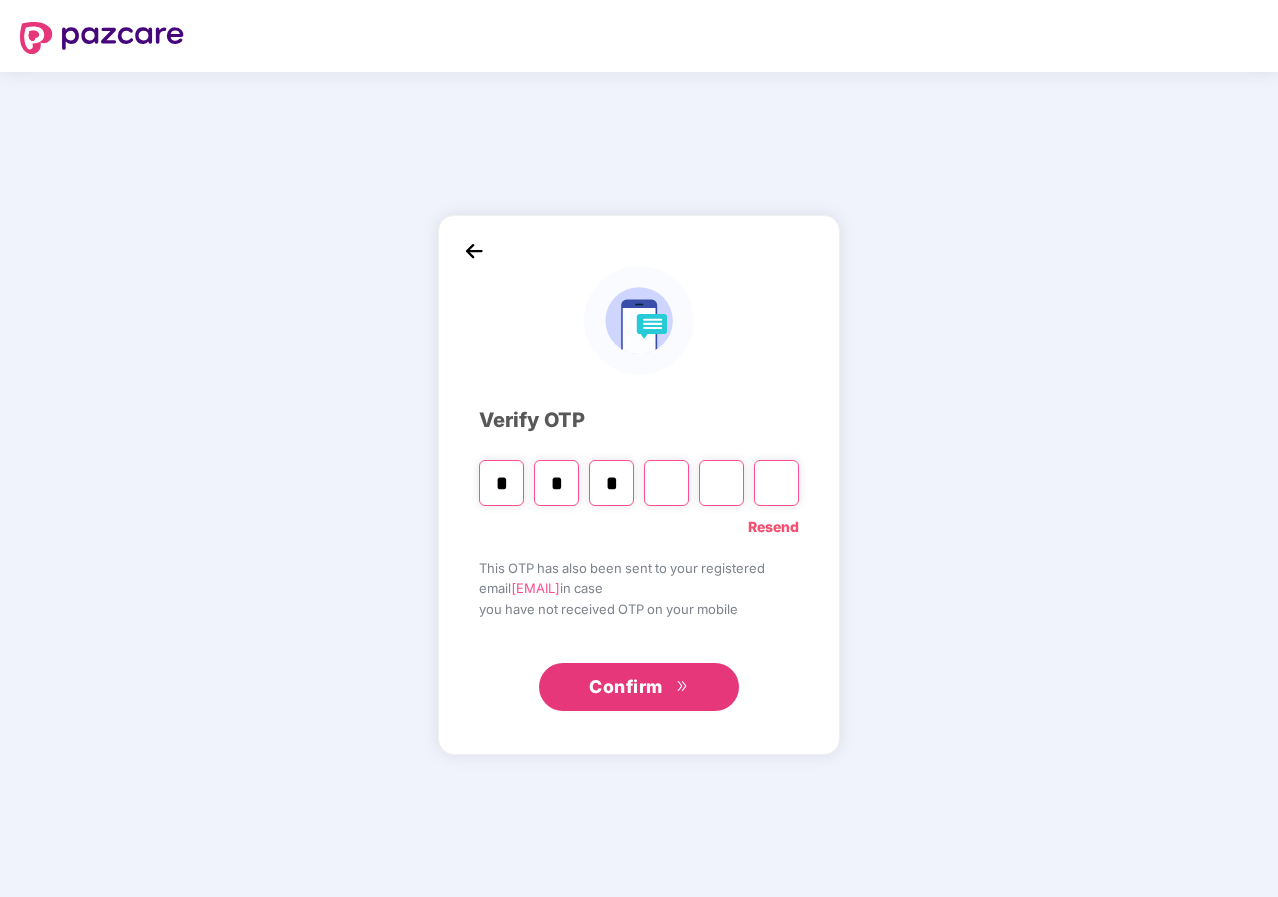 type on "*" 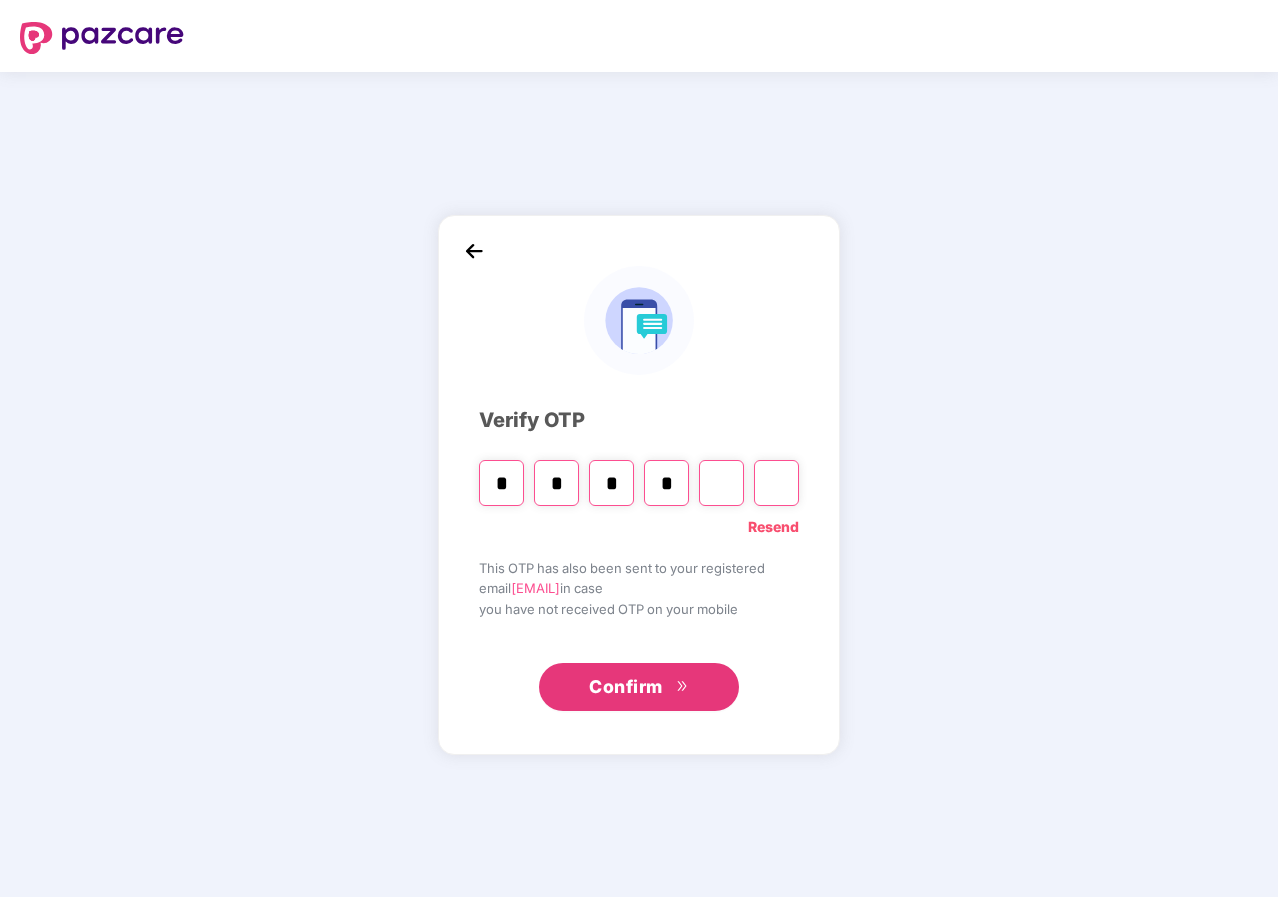 type on "*" 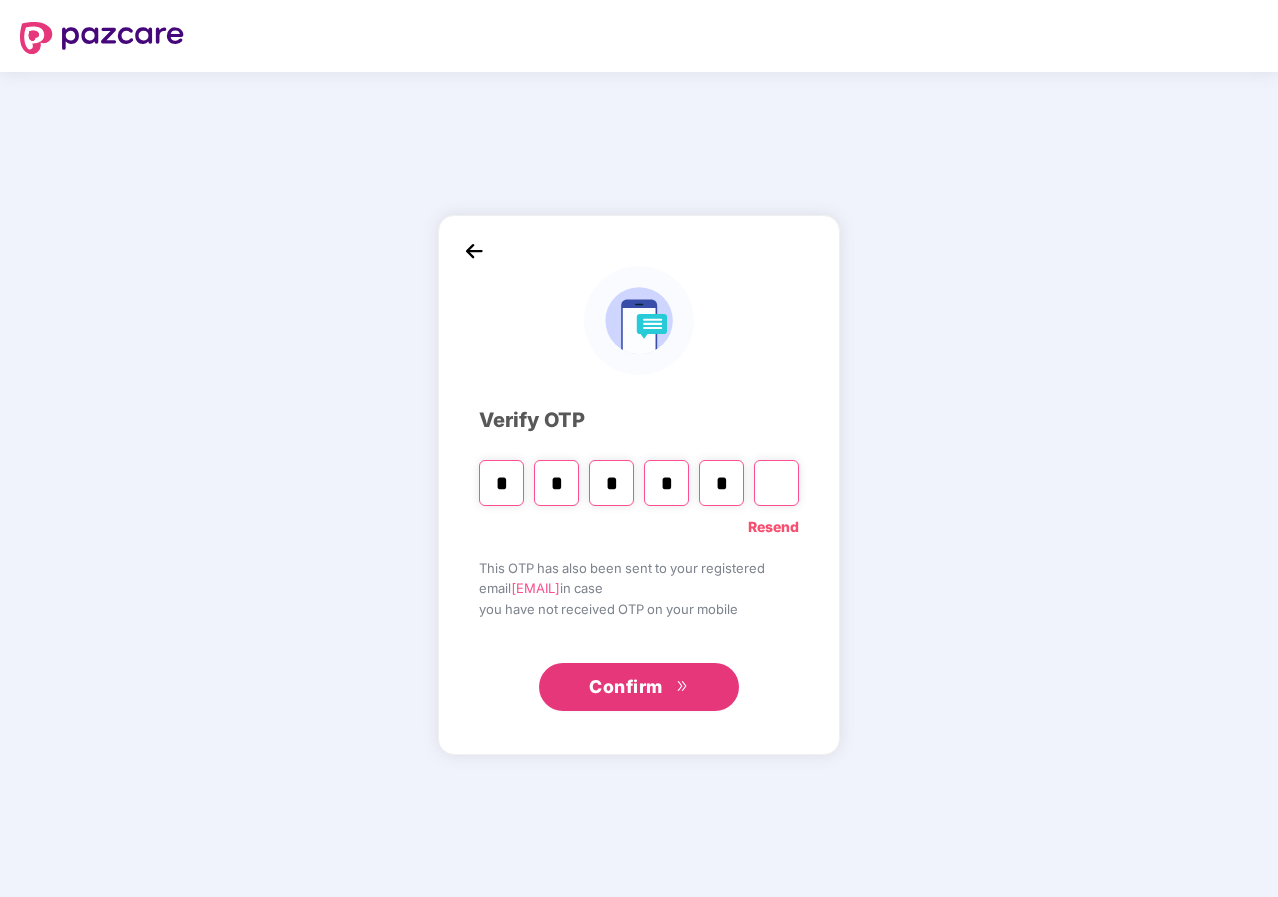 type on "*" 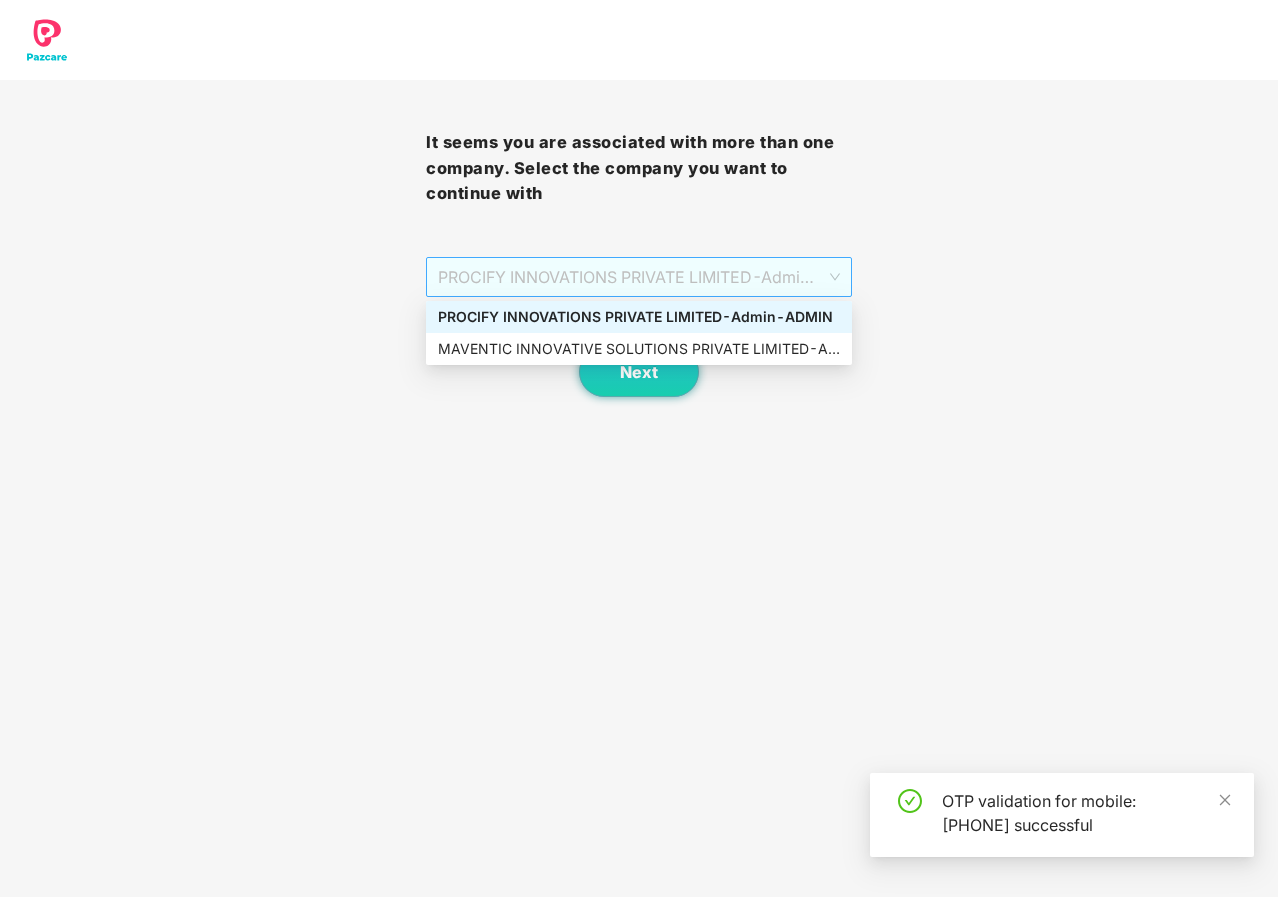 click on "PROCIFY INNOVATIONS PRIVATE LIMITED  -  Admin  -  ADMIN" at bounding box center [639, 277] 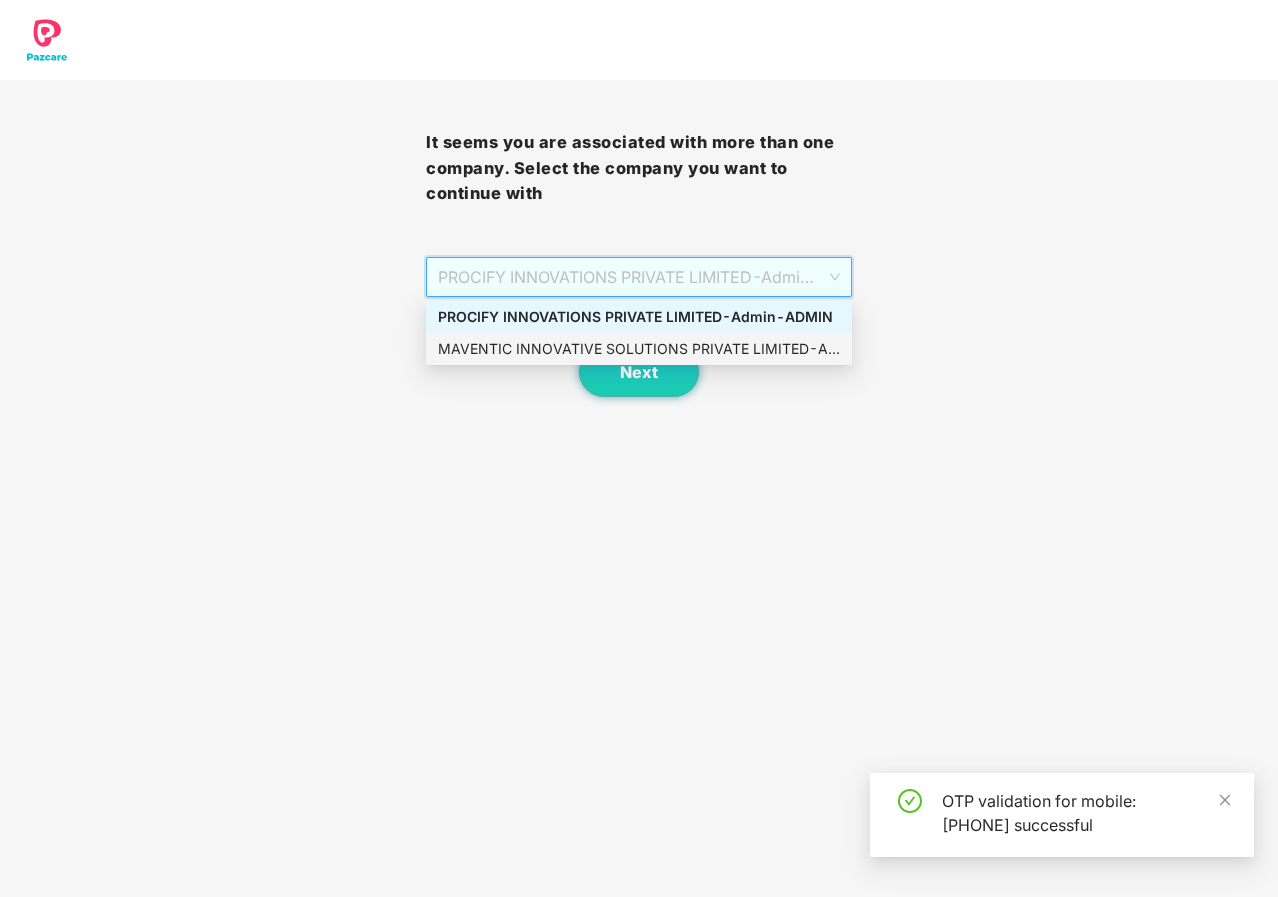 click on "MAVENTIC INNOVATIVE SOLUTIONS PRIVATE LIMITED  -  Admin  -  ADMIN" at bounding box center [639, 349] 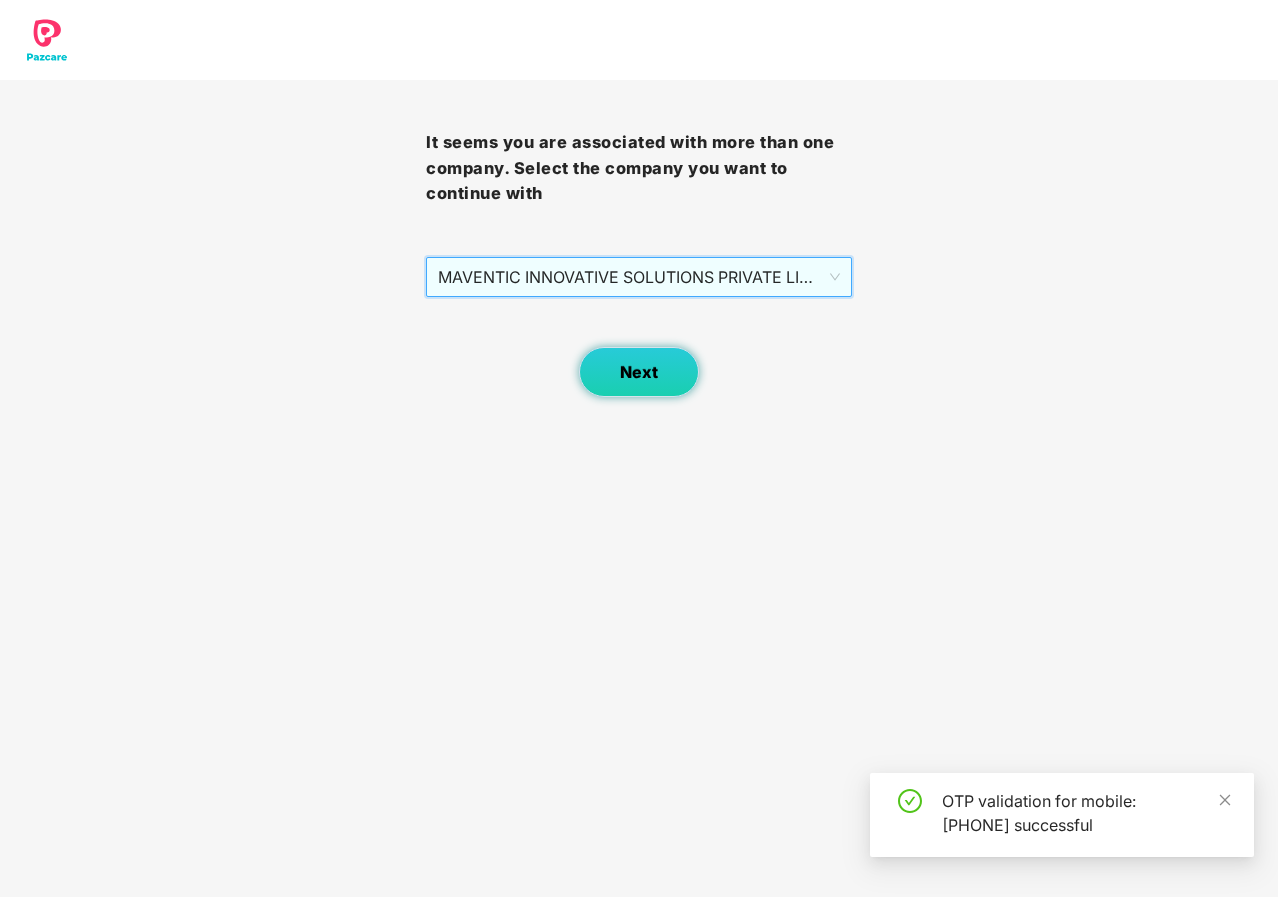 click on "Next" at bounding box center (639, 372) 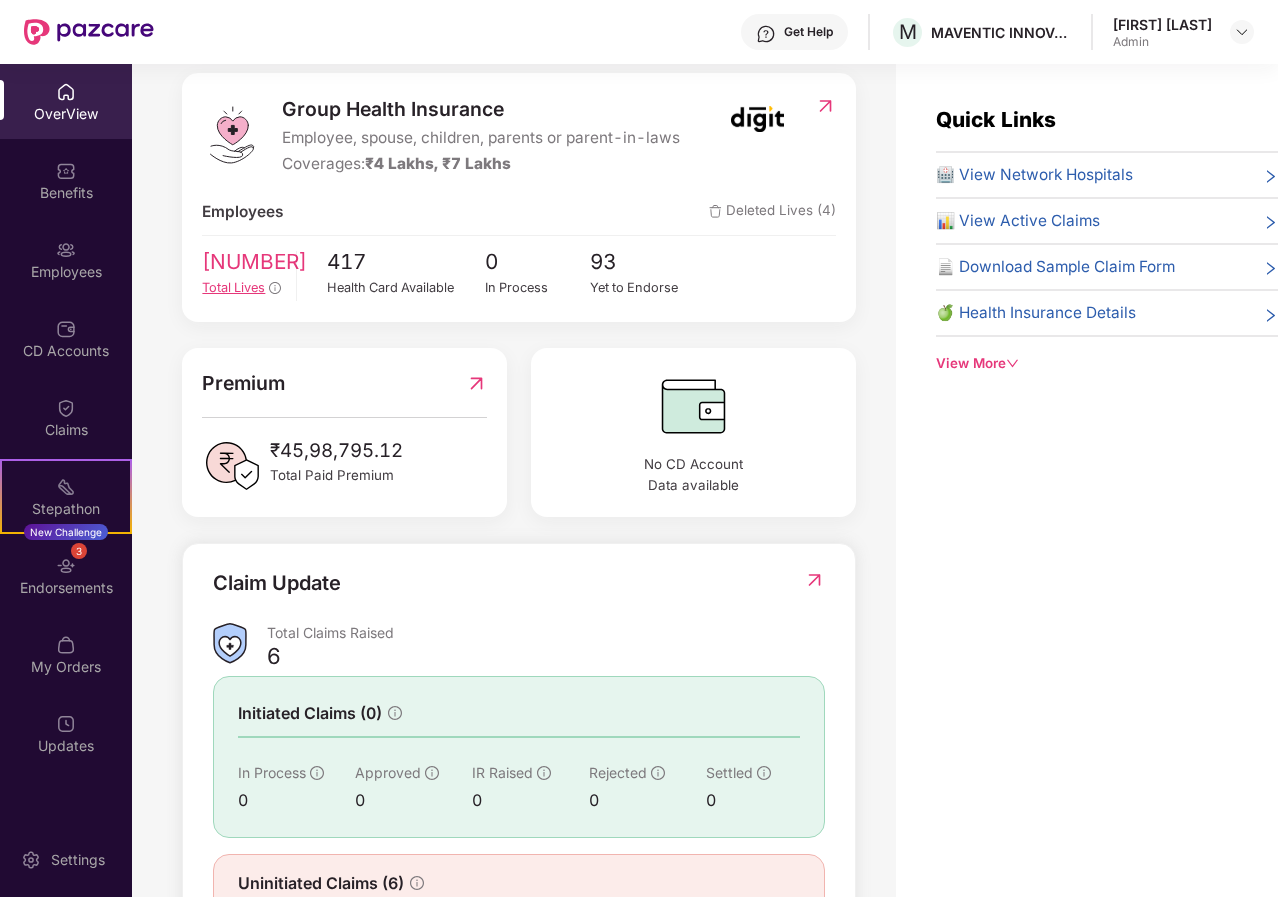 scroll, scrollTop: 0, scrollLeft: 0, axis: both 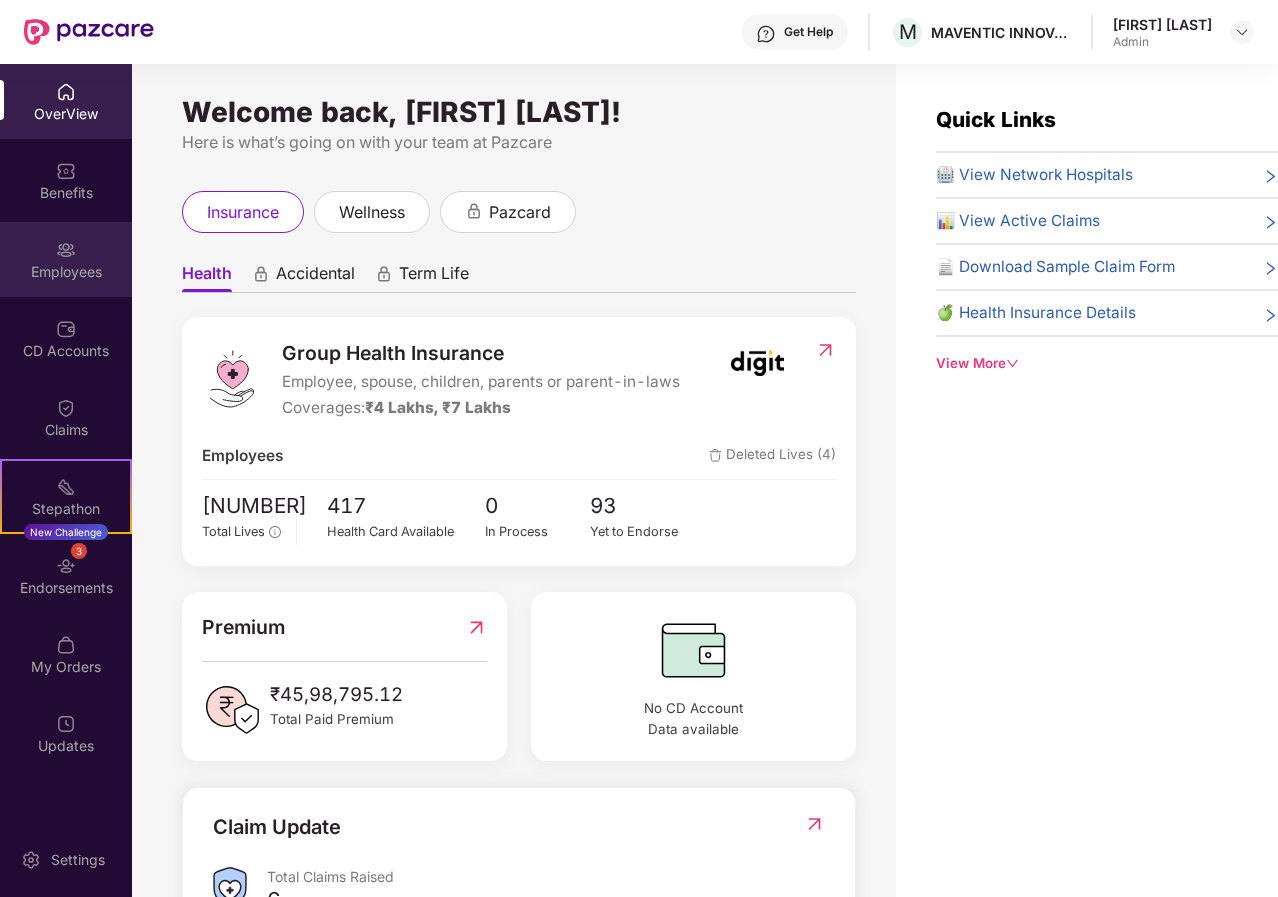 click on "Employees" at bounding box center (66, 272) 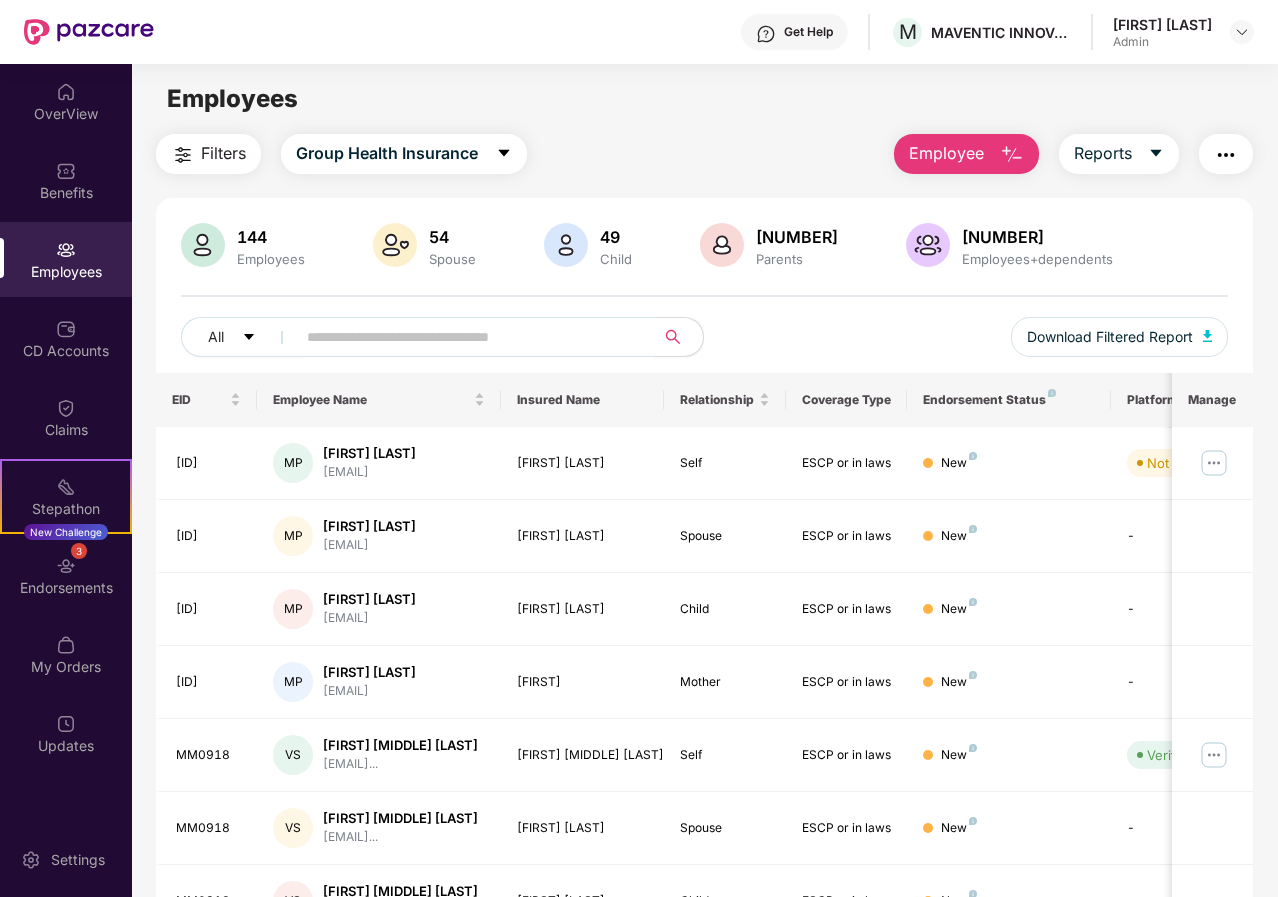 click at bounding box center (467, 337) 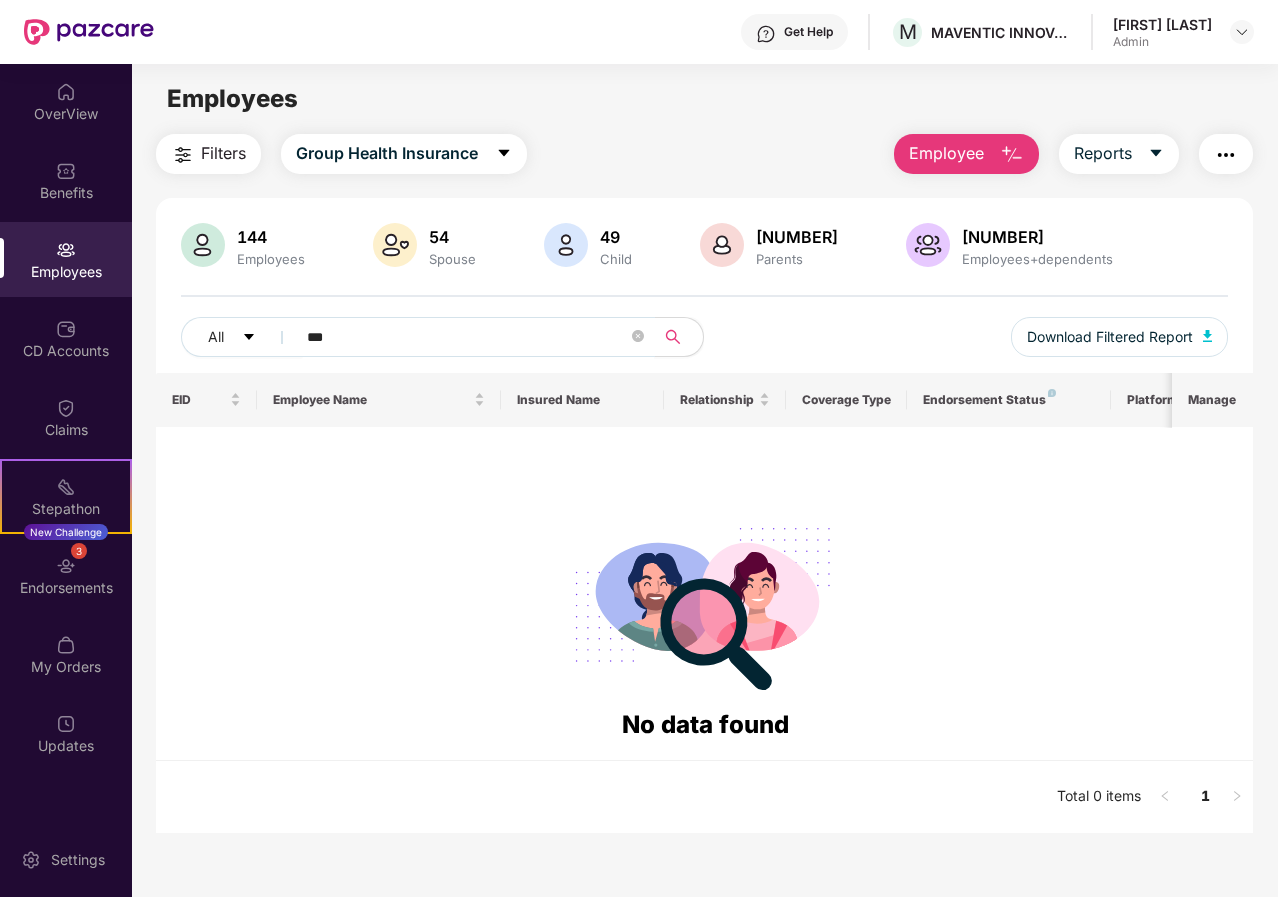drag, startPoint x: 342, startPoint y: 342, endPoint x: 138, endPoint y: 327, distance: 204.55072 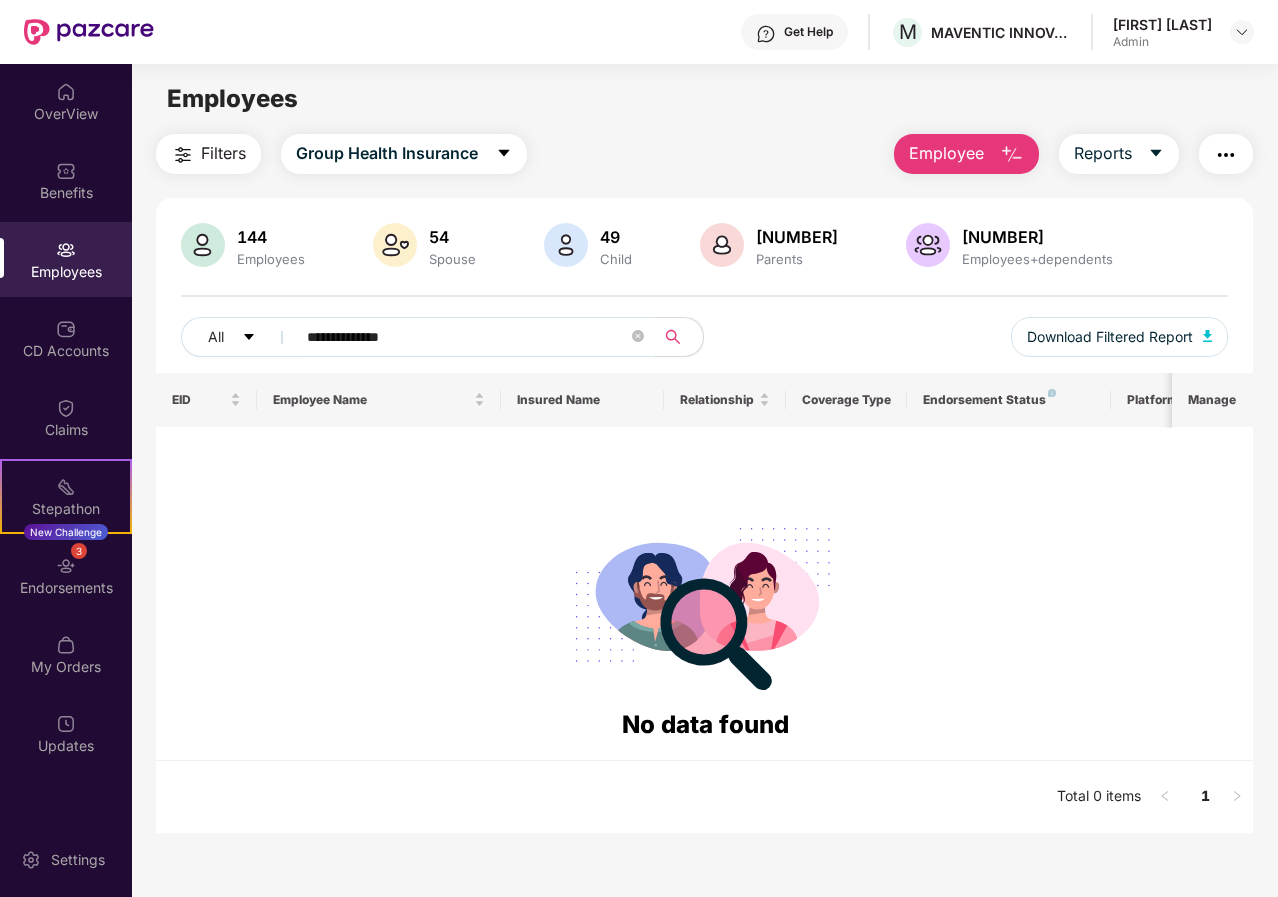 click on "**********" at bounding box center [467, 337] 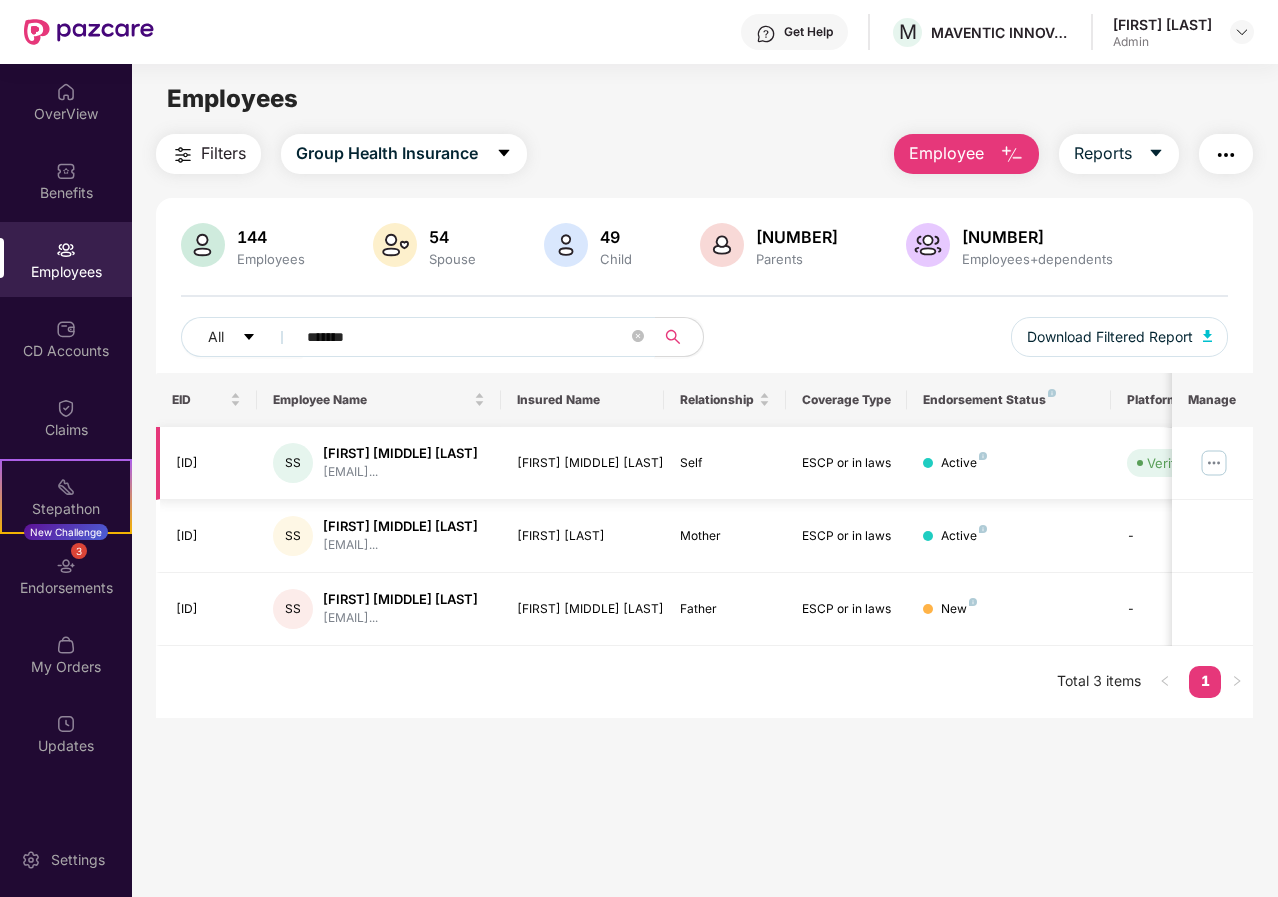 type on "*******" 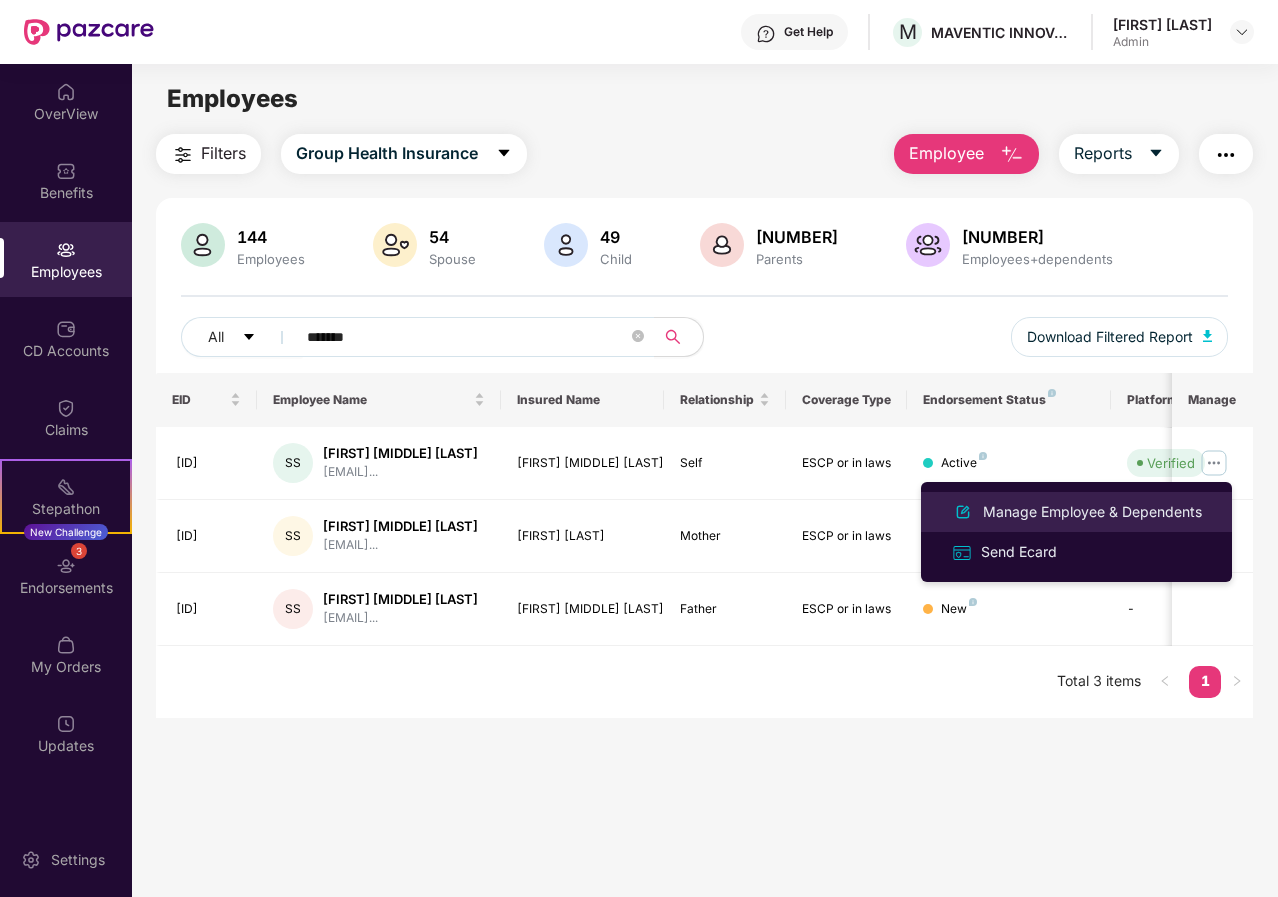click on "Manage Employee & Dependents" at bounding box center [1092, 512] 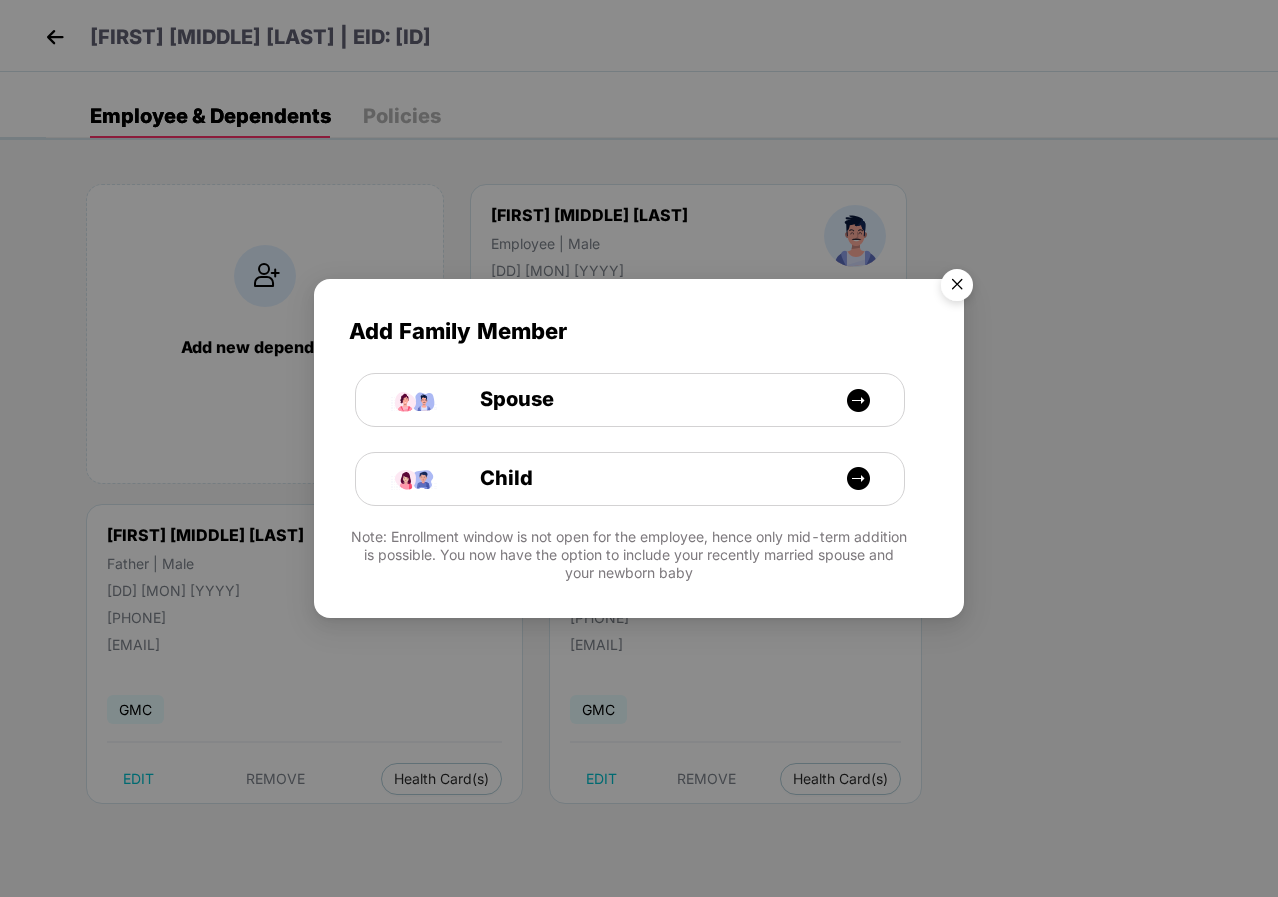 click at bounding box center [957, 288] 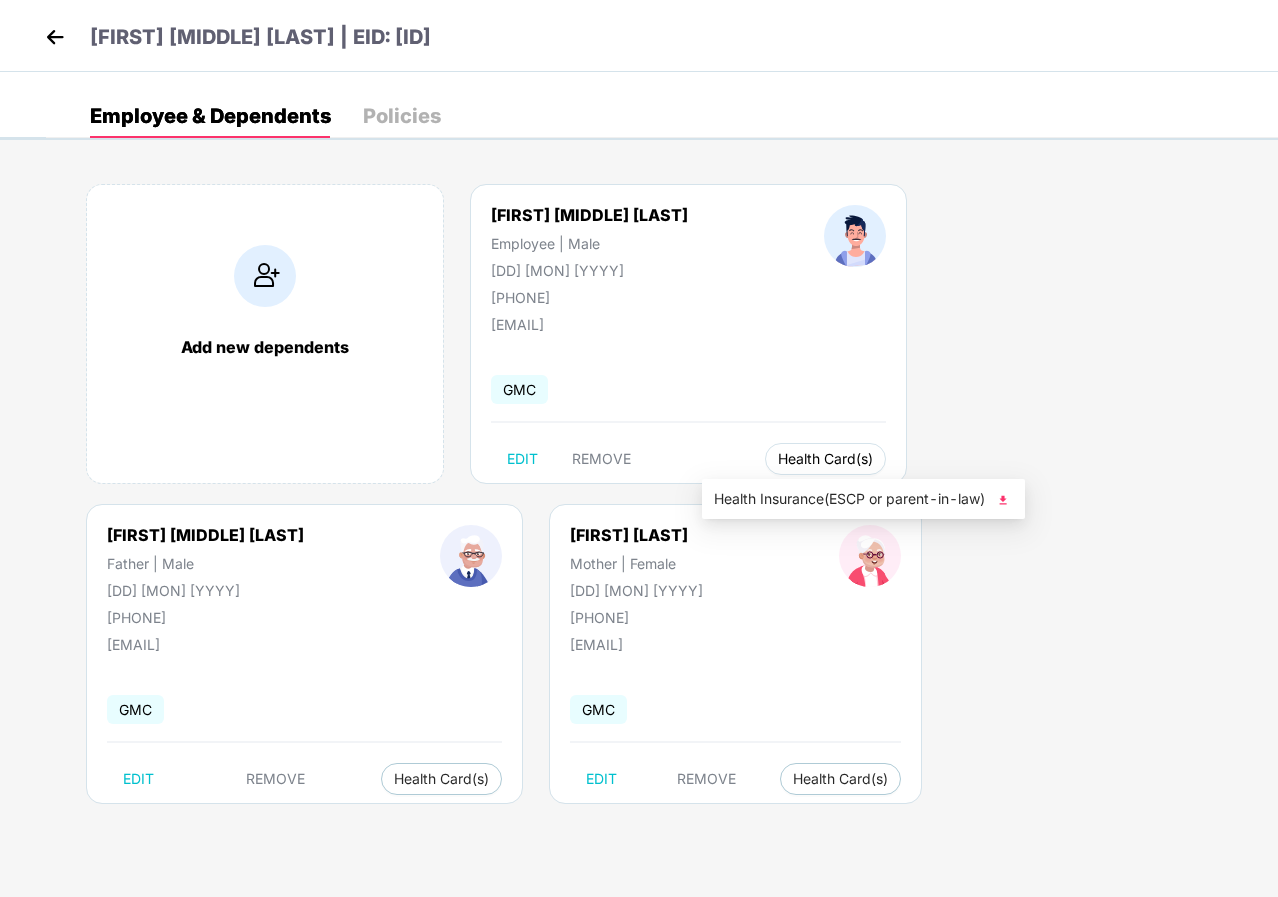 click on "Health Card(s)" at bounding box center (825, 459) 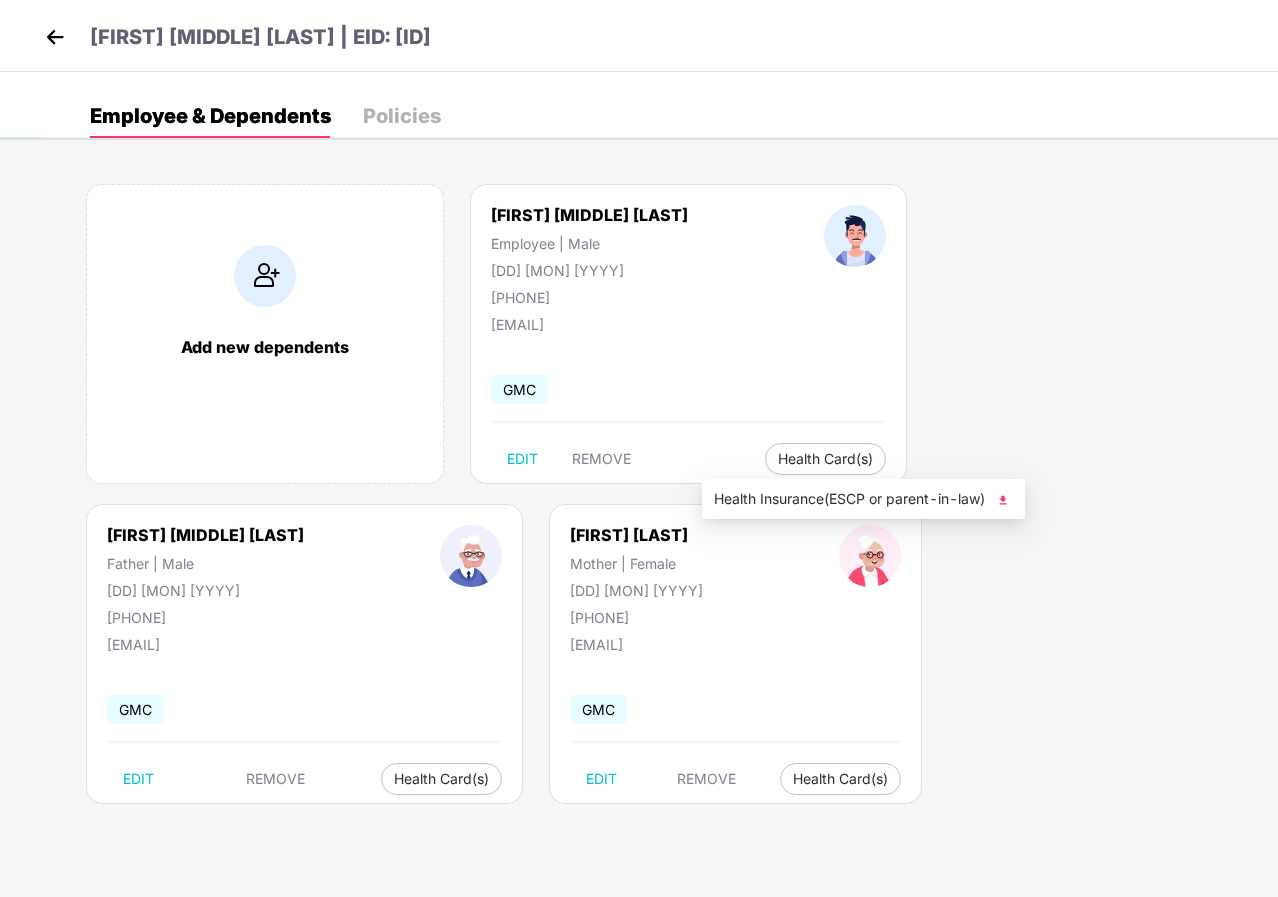 click on "Health Insurance(ESCP or parent-in-law)" at bounding box center (863, 499) 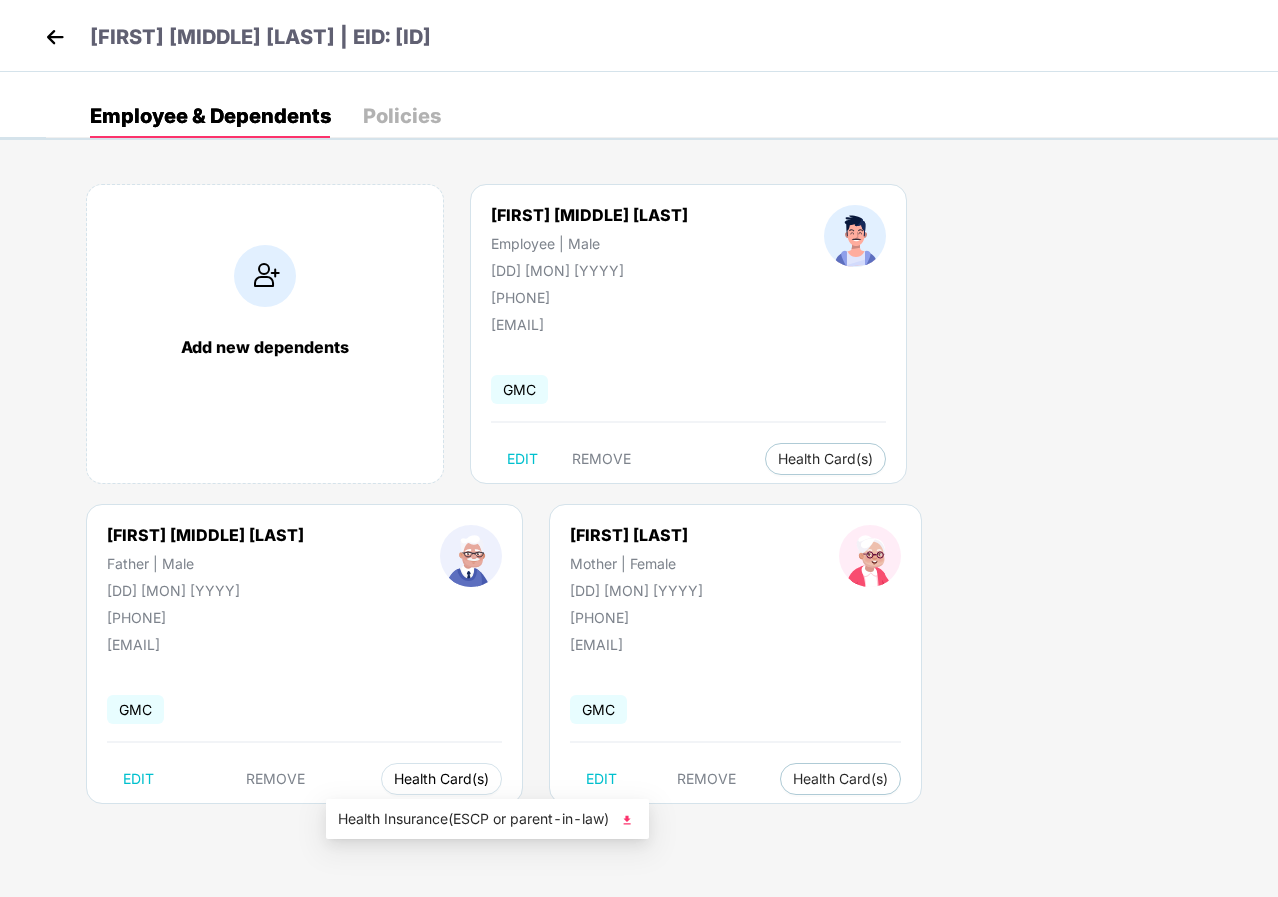 click on "Health Card(s)" at bounding box center (441, 779) 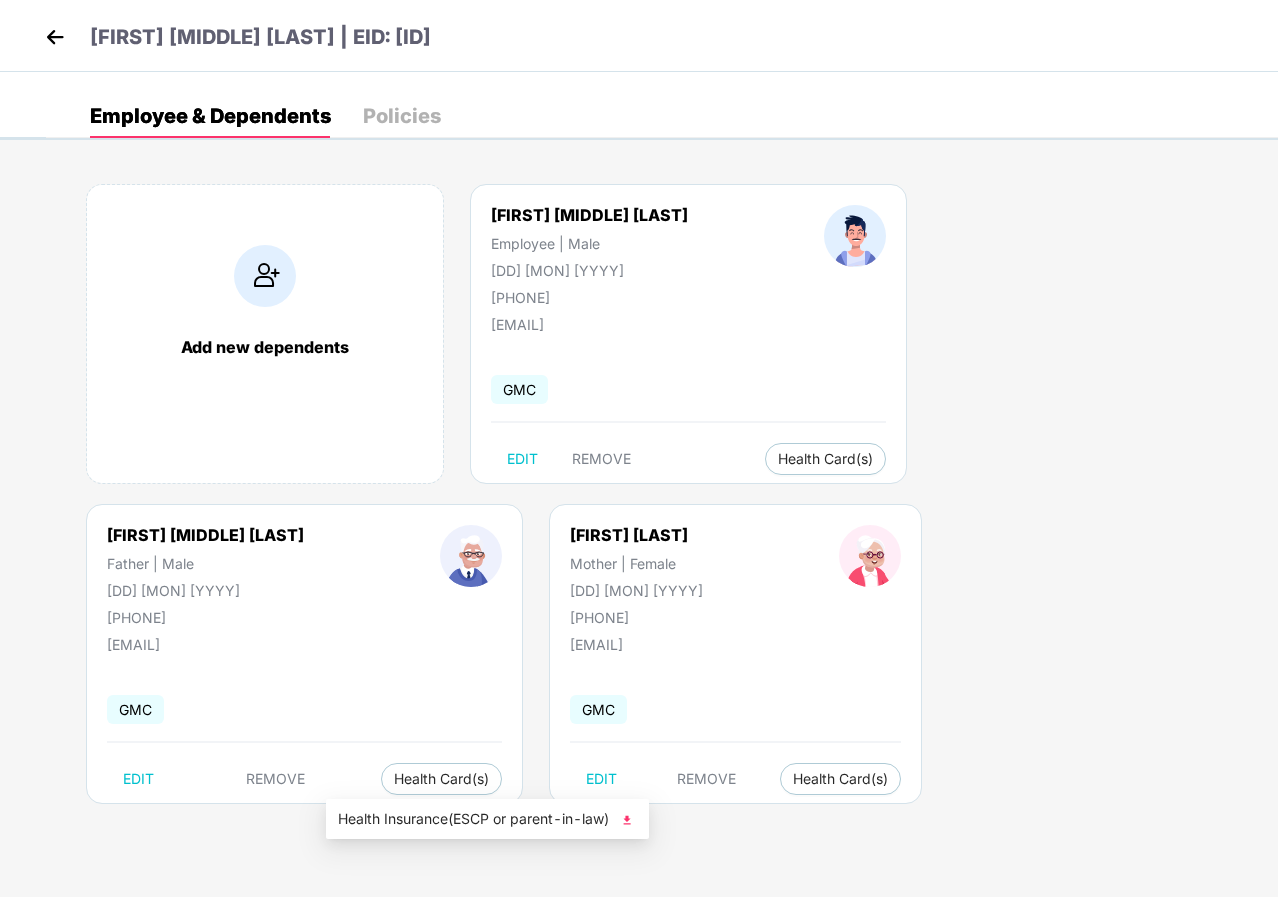 click on "Health Insurance(ESCP or parent-in-law)" at bounding box center [487, 819] 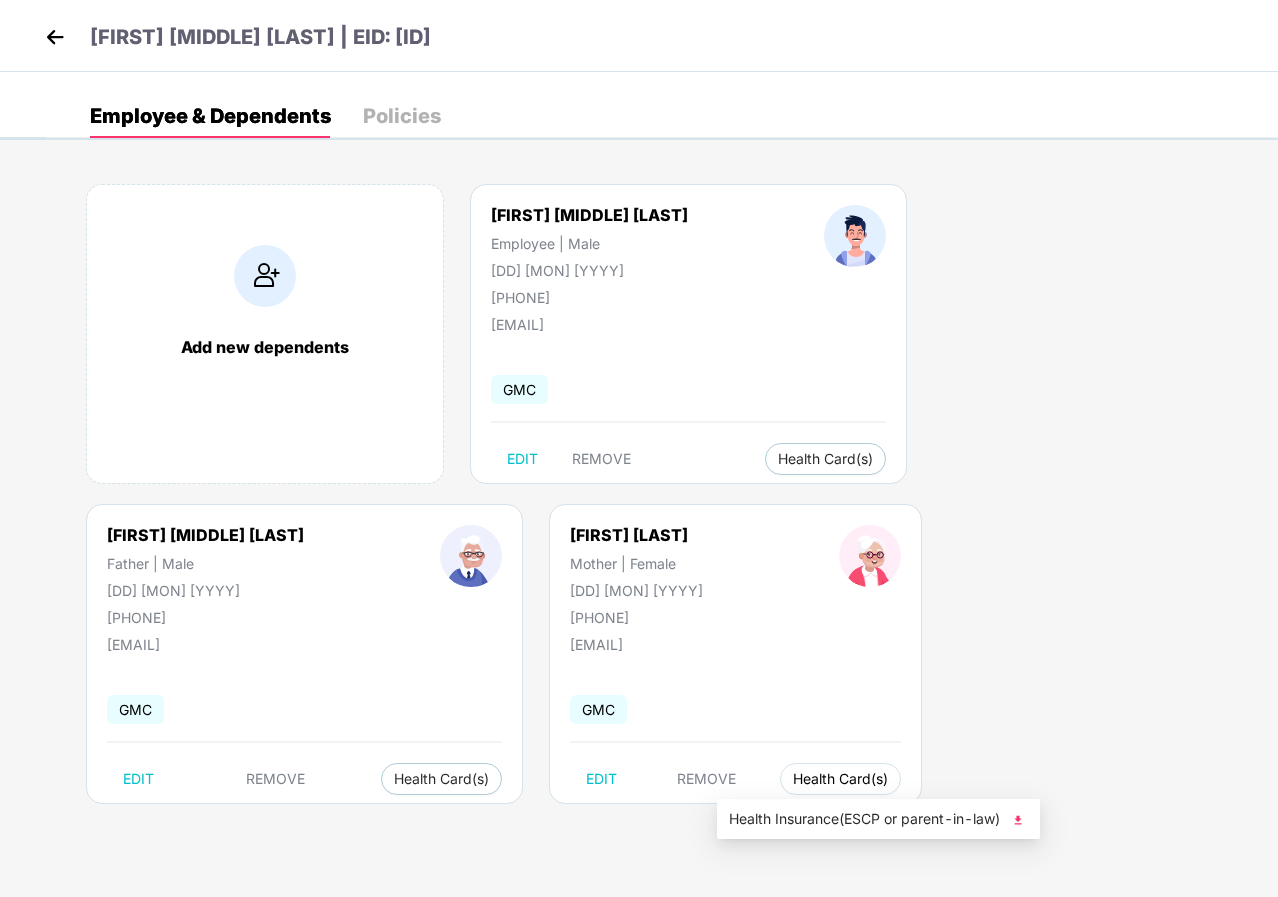 click on "Health Card(s)" at bounding box center [840, 779] 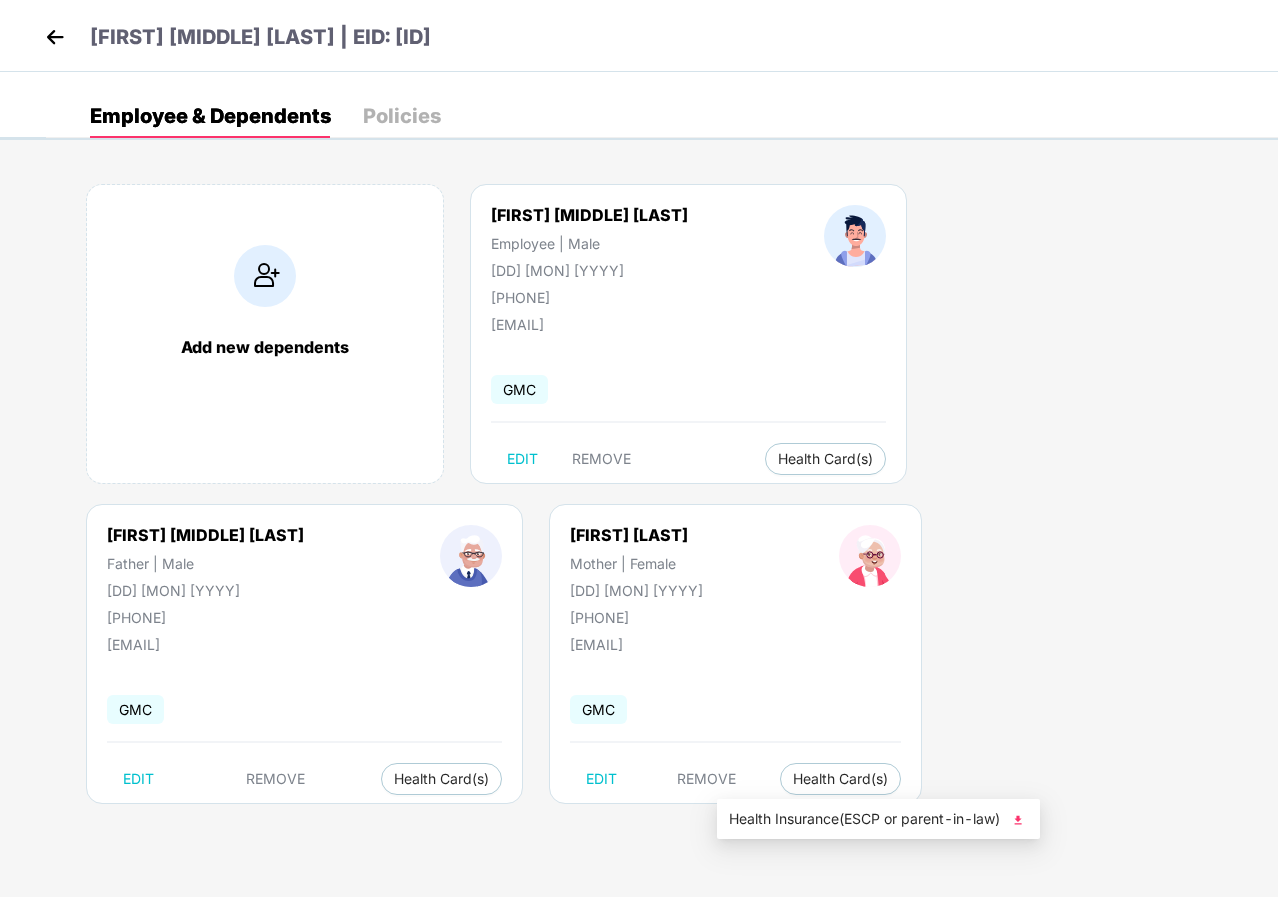 click on "Health Insurance(ESCP or parent-in-law)" at bounding box center [878, 819] 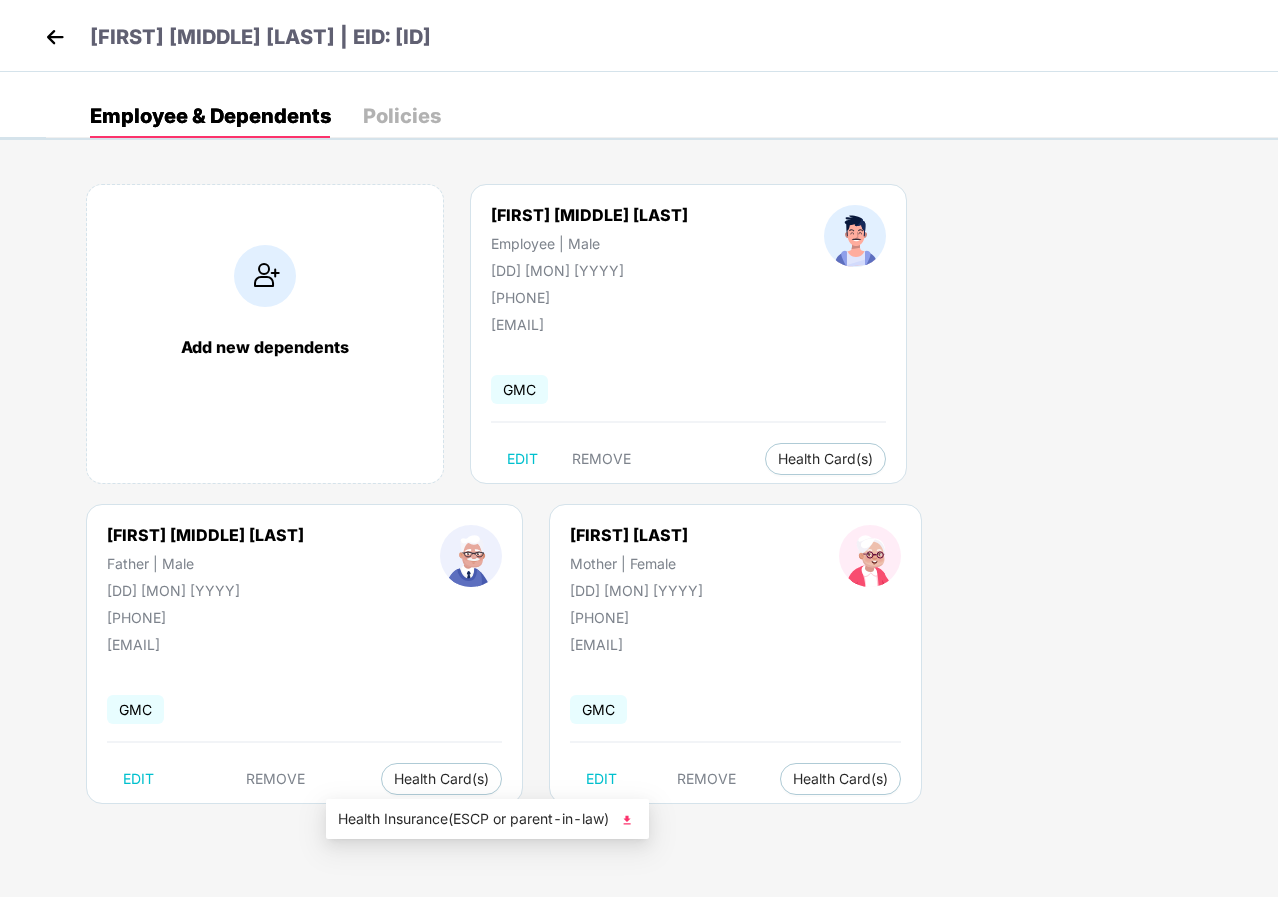 click on "Health Insurance(ESCP or parent-in-law)" at bounding box center [487, 819] 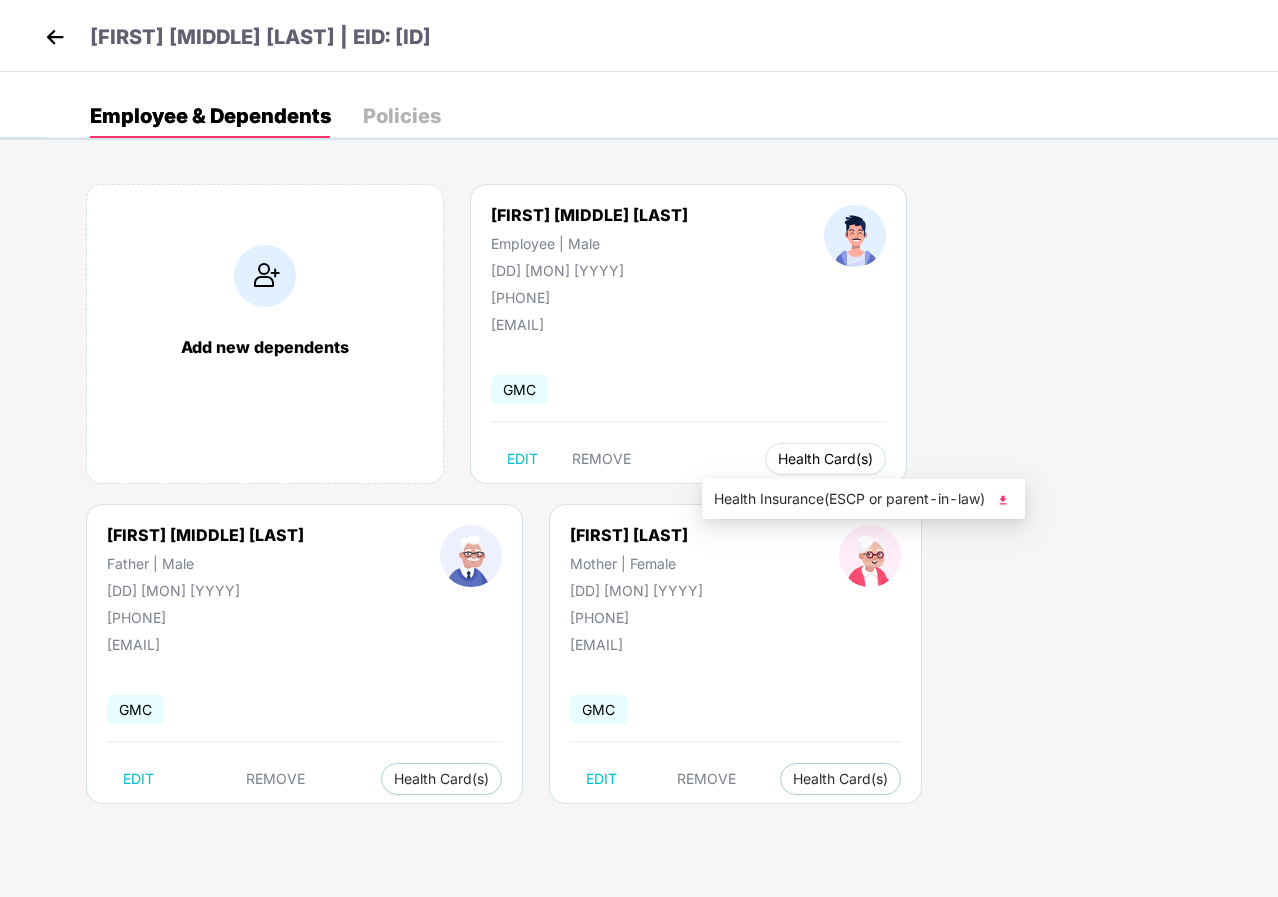 click on "Health Card(s)" at bounding box center [825, 459] 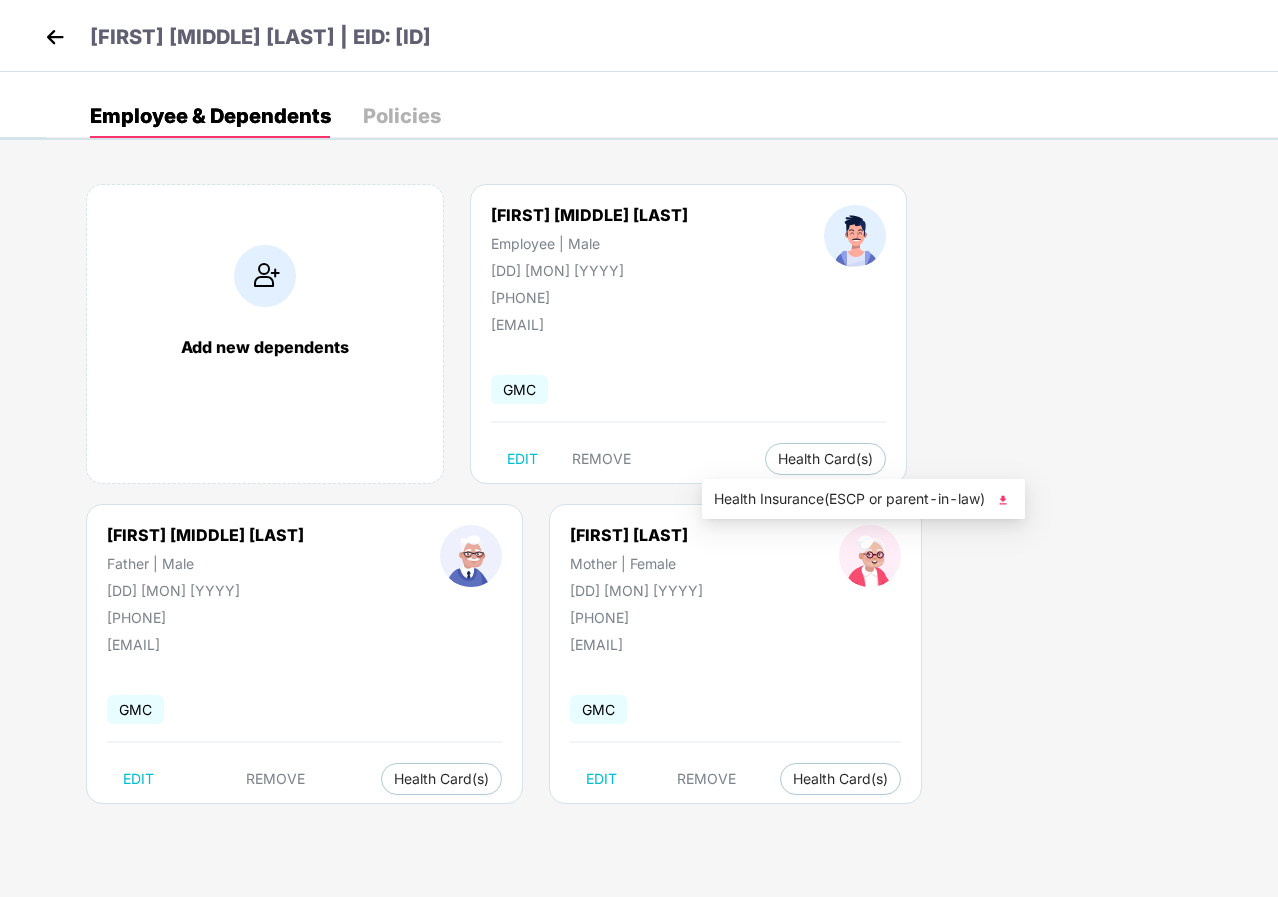 click on "Health Insurance(ESCP or parent-in-law)" at bounding box center [863, 499] 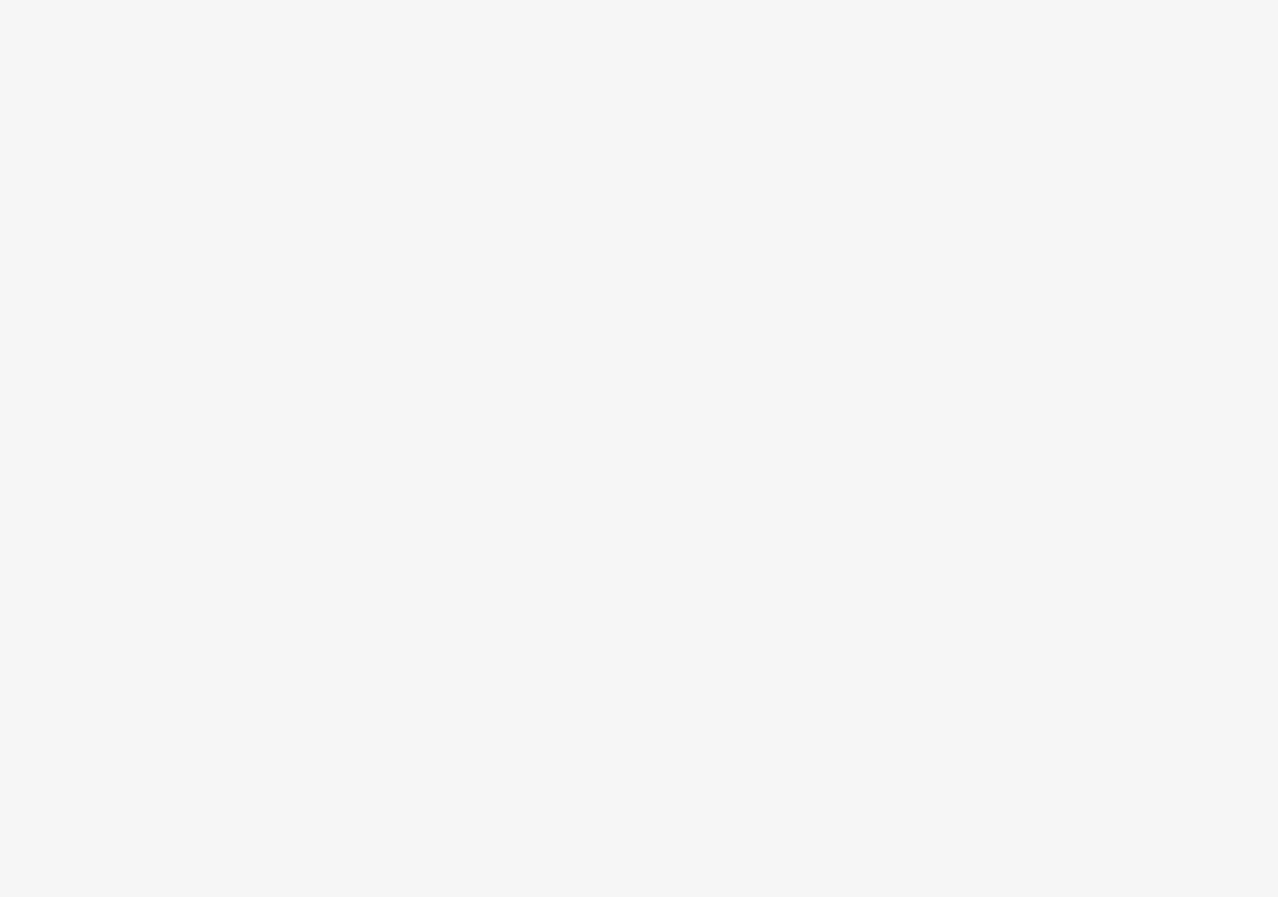 scroll, scrollTop: 0, scrollLeft: 0, axis: both 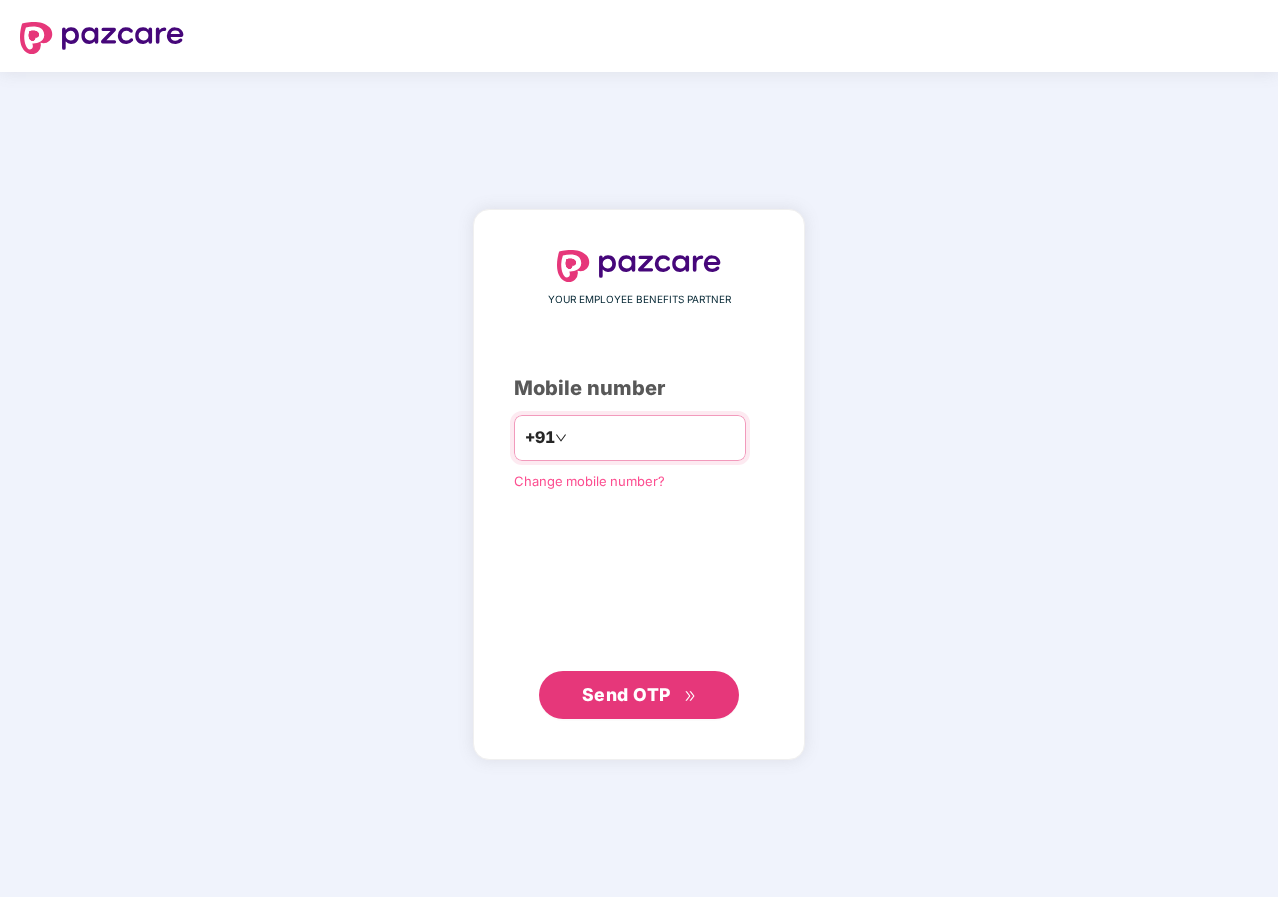 type on "**********" 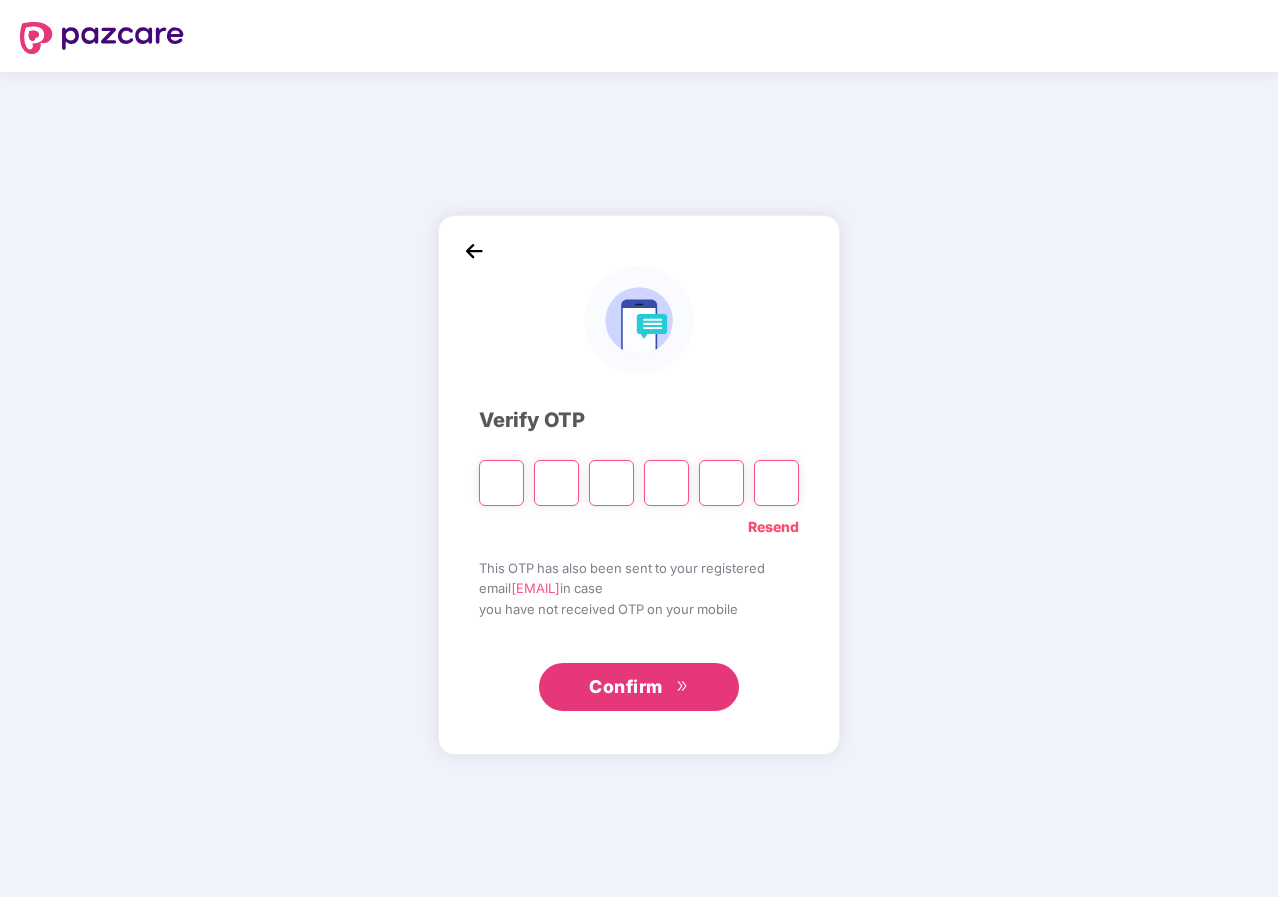 type on "*" 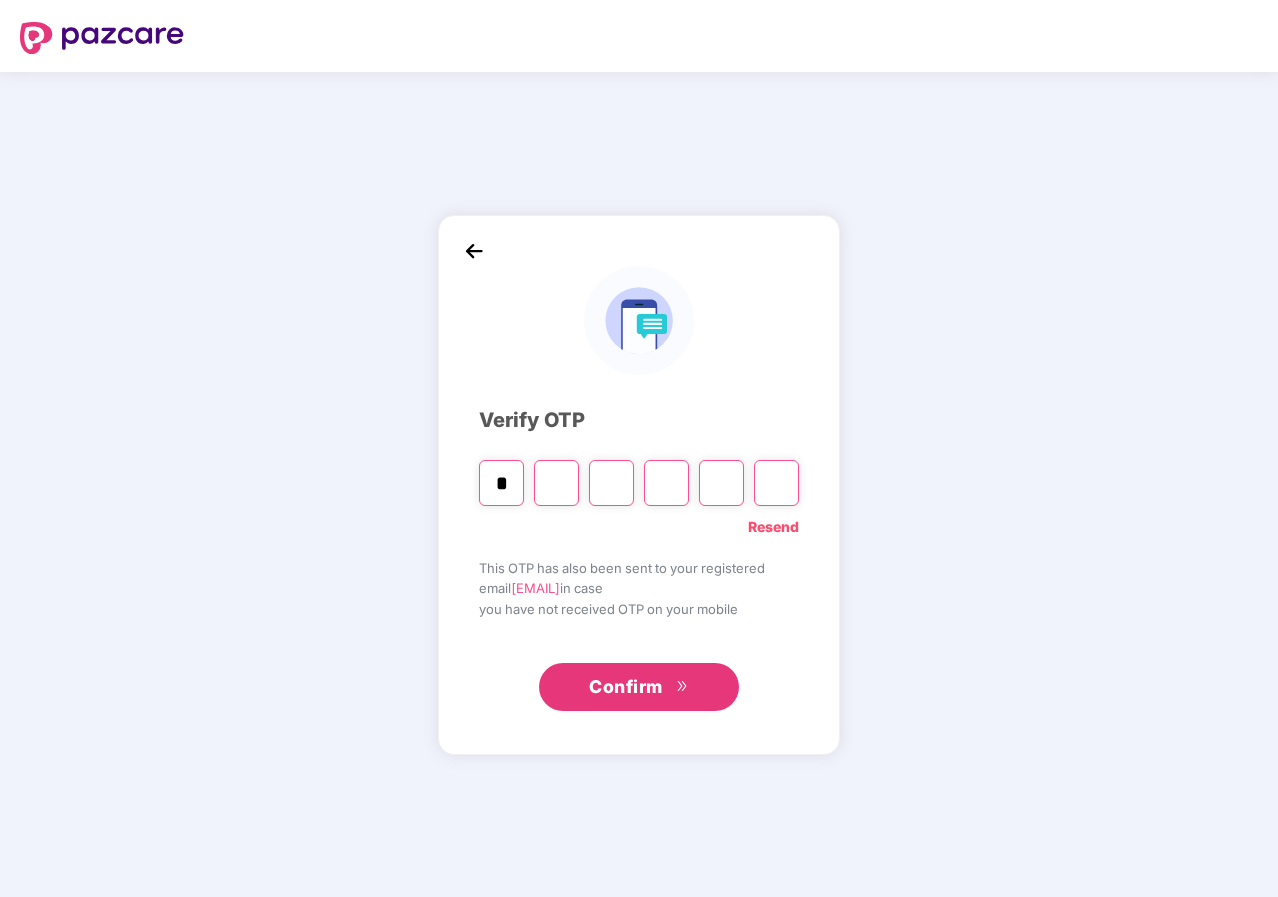 type on "*" 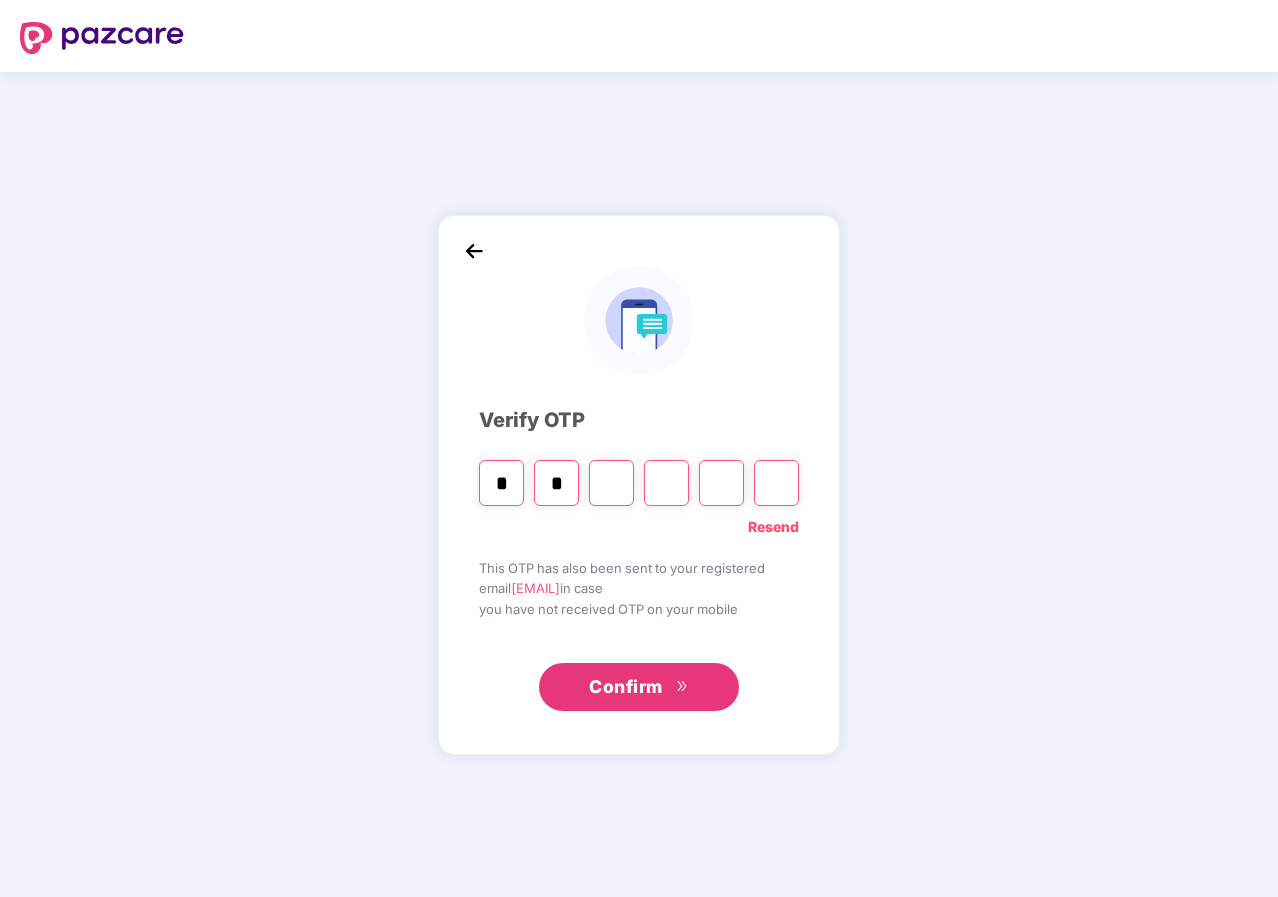type on "*" 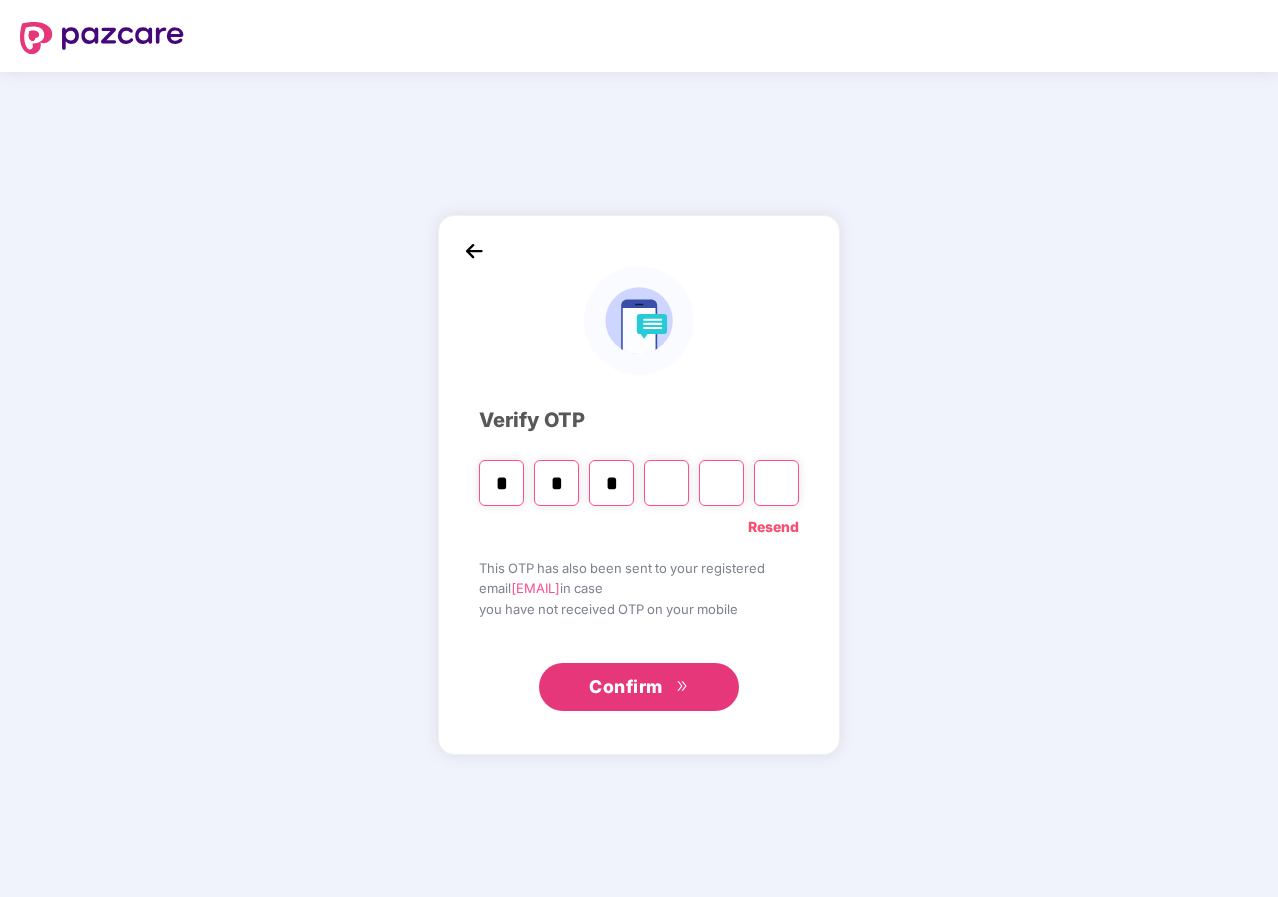 type on "*" 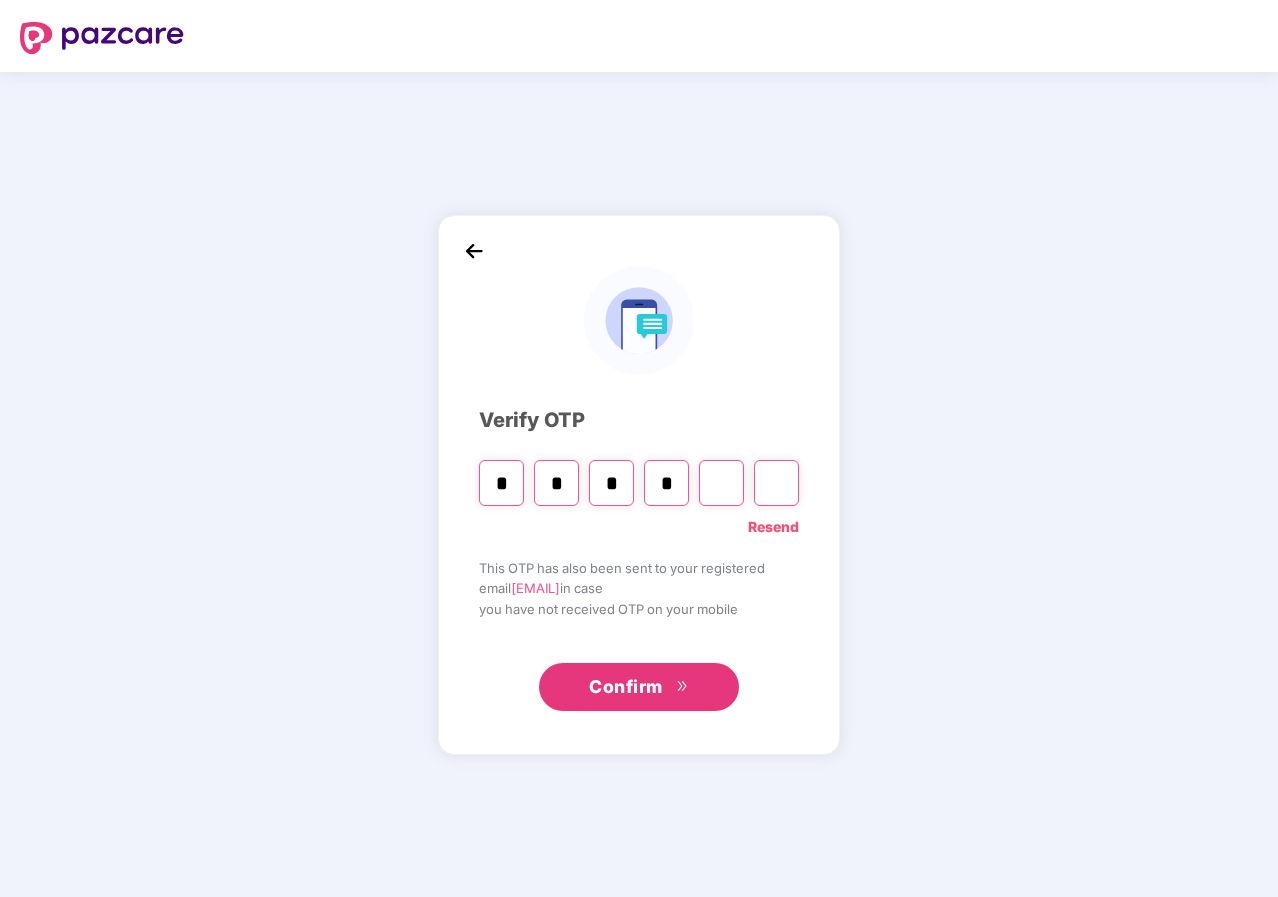 type on "*" 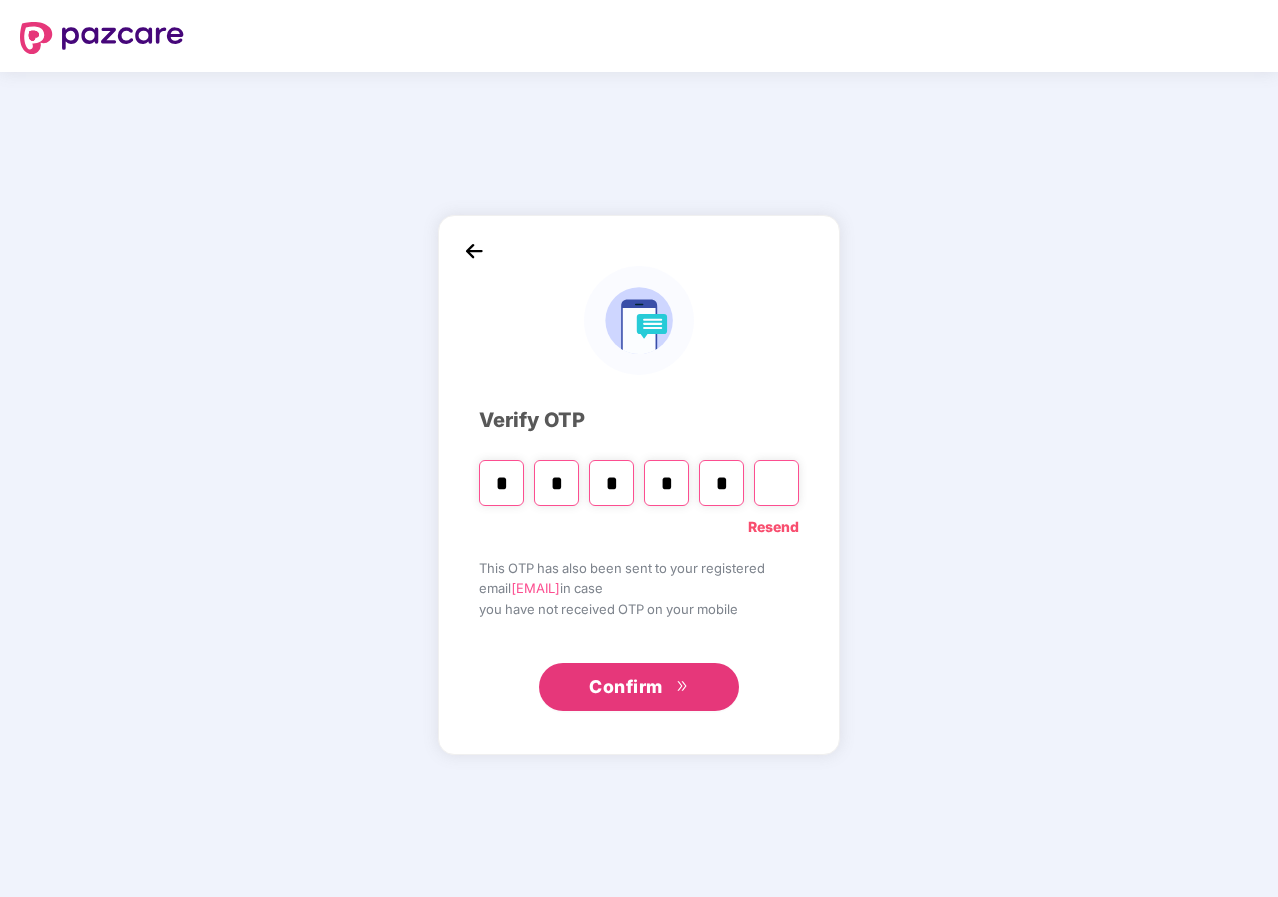 type 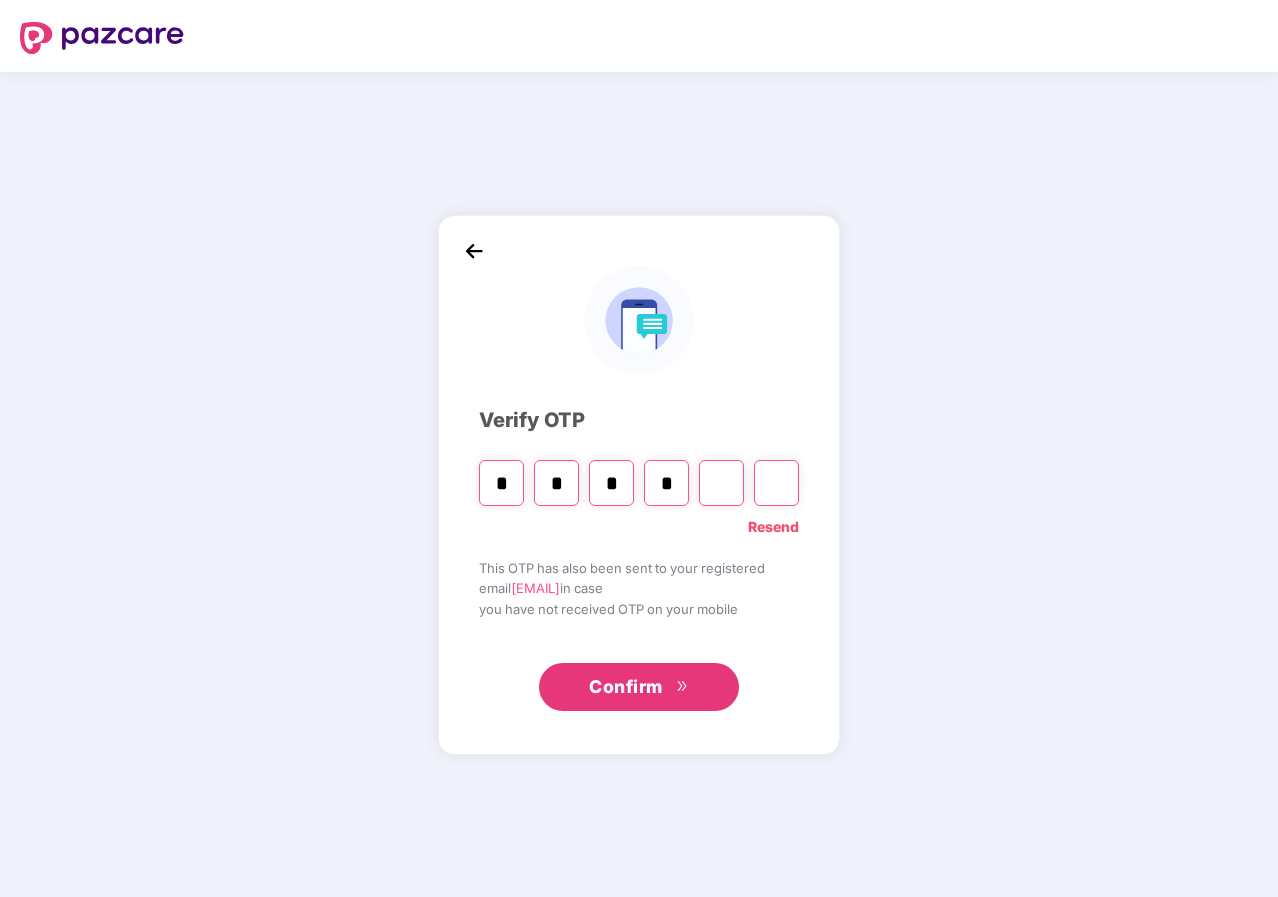 type 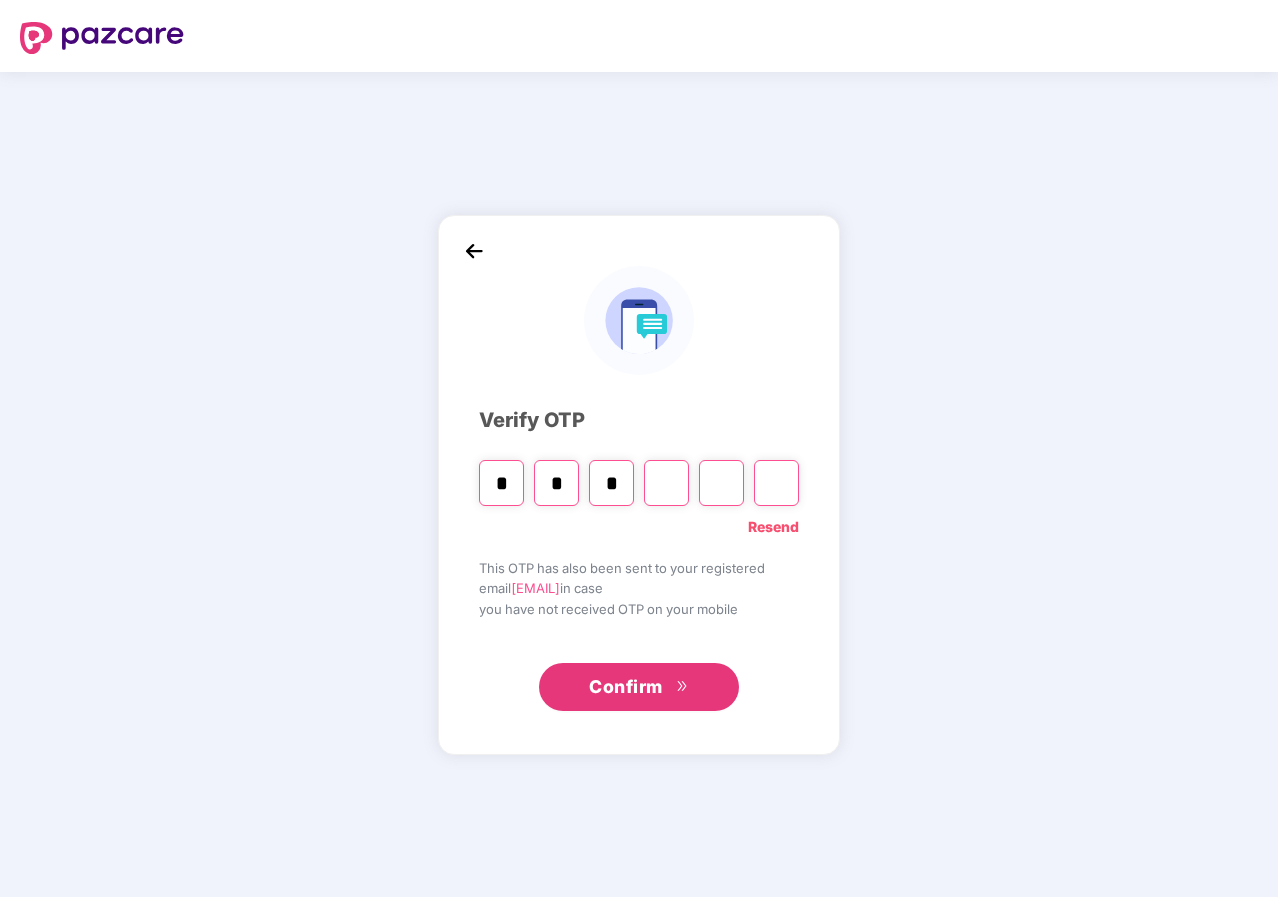 type 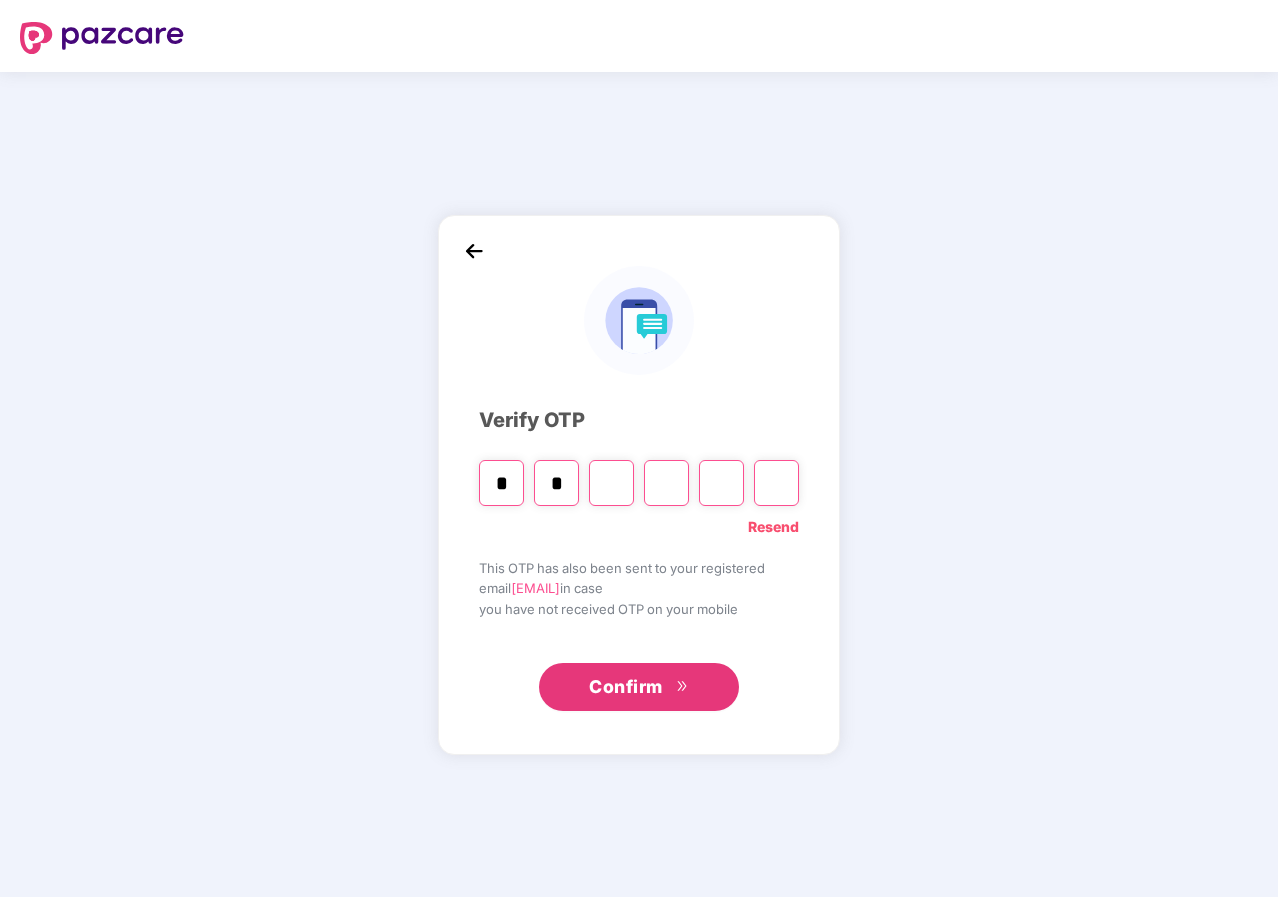 type 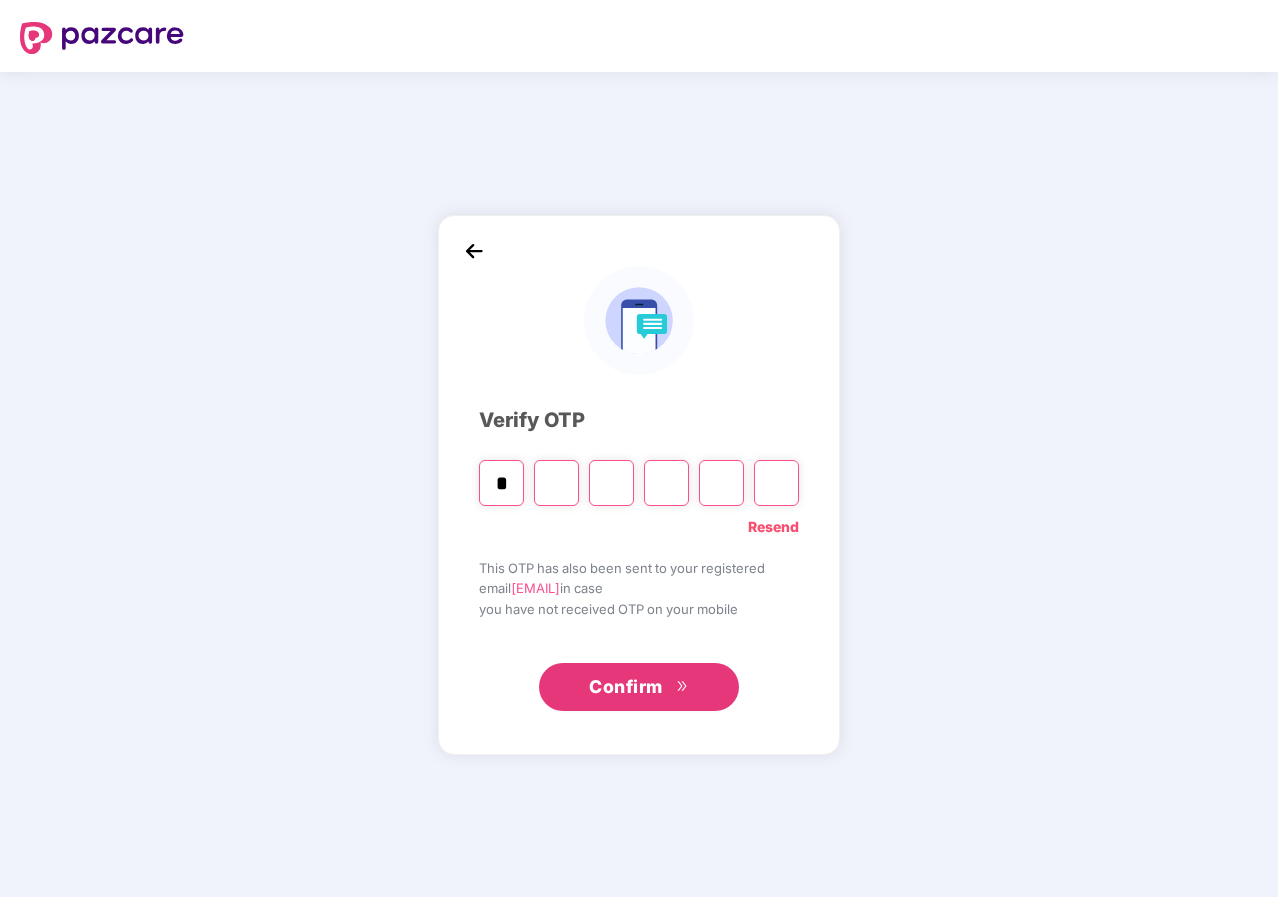 type on "*" 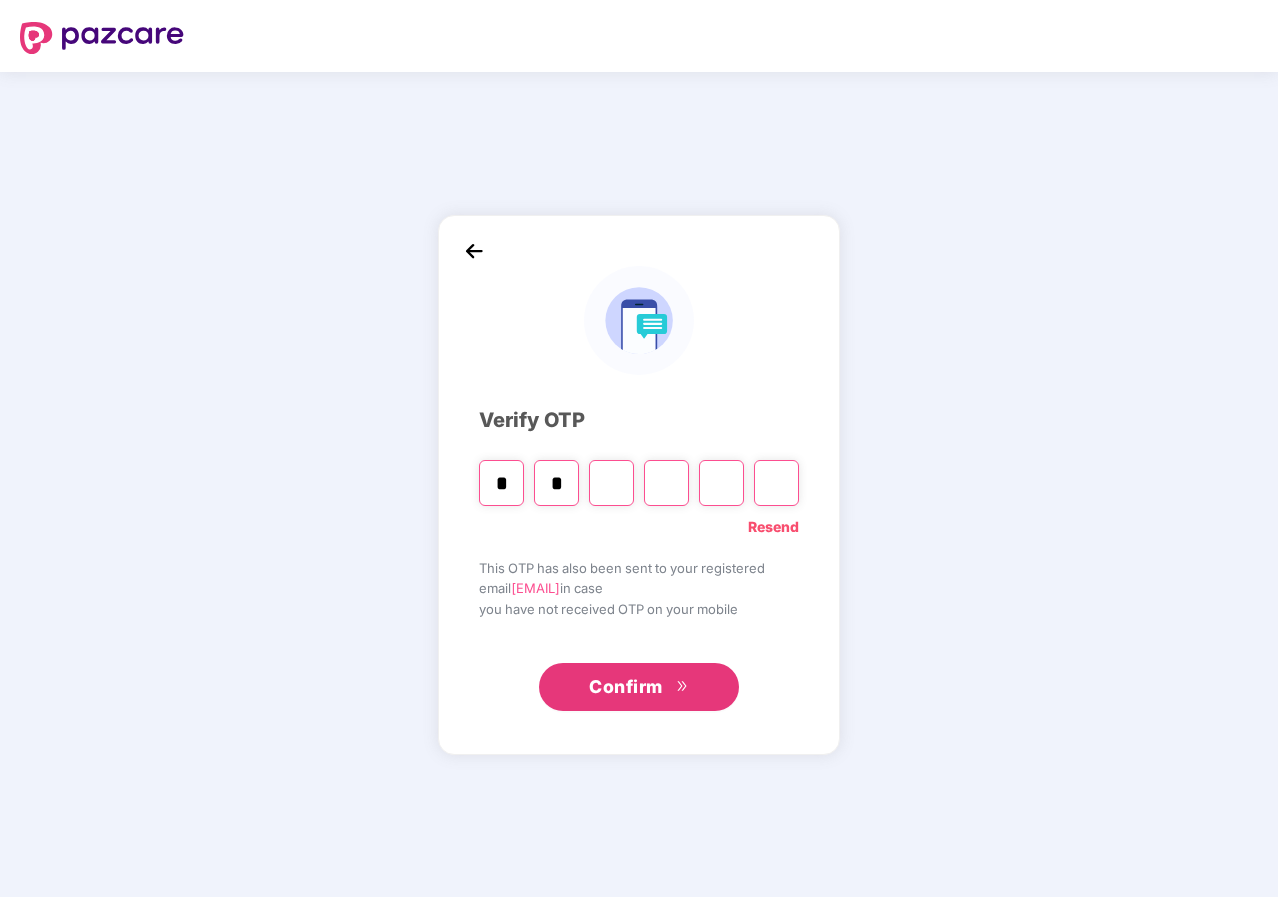 type on "*" 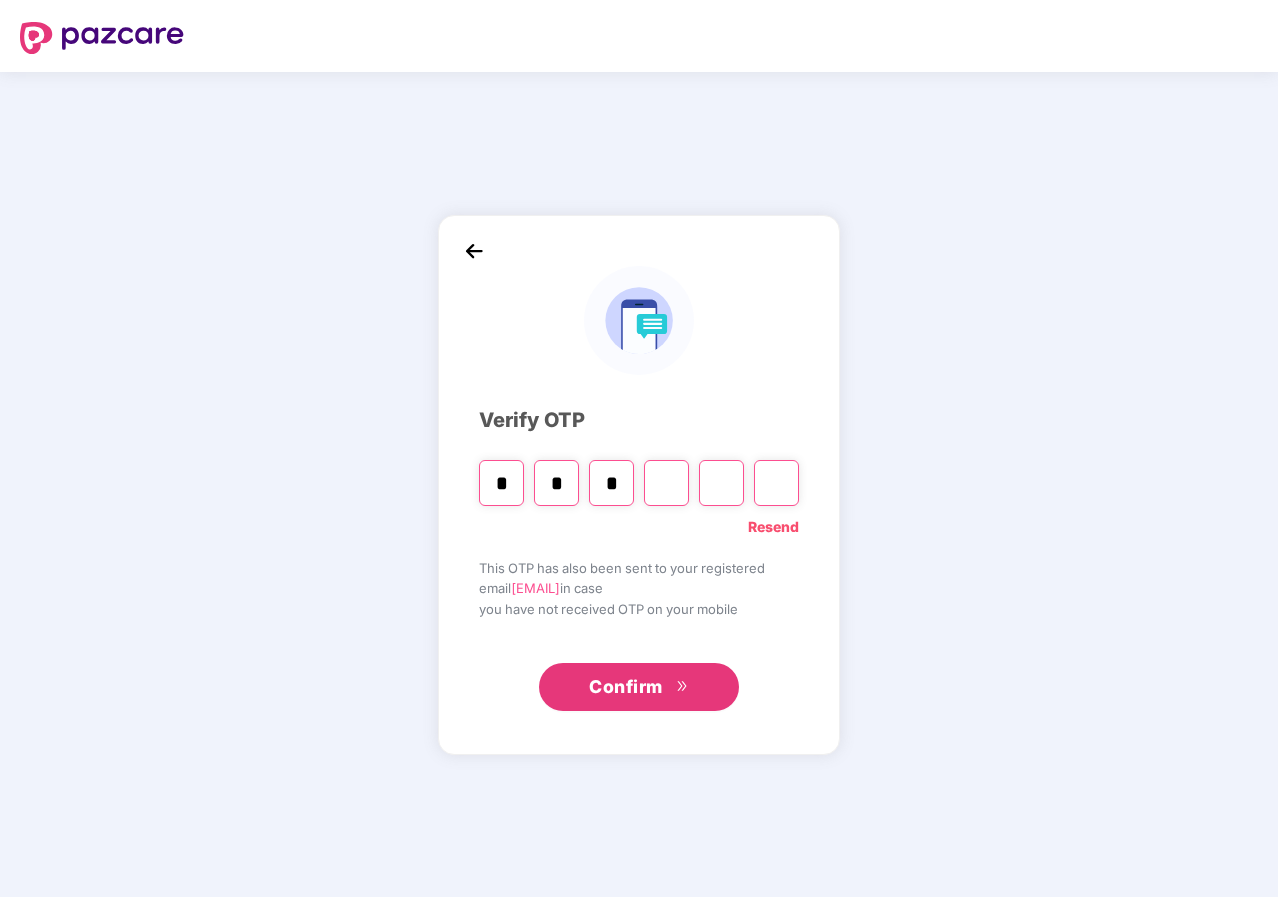 type on "*" 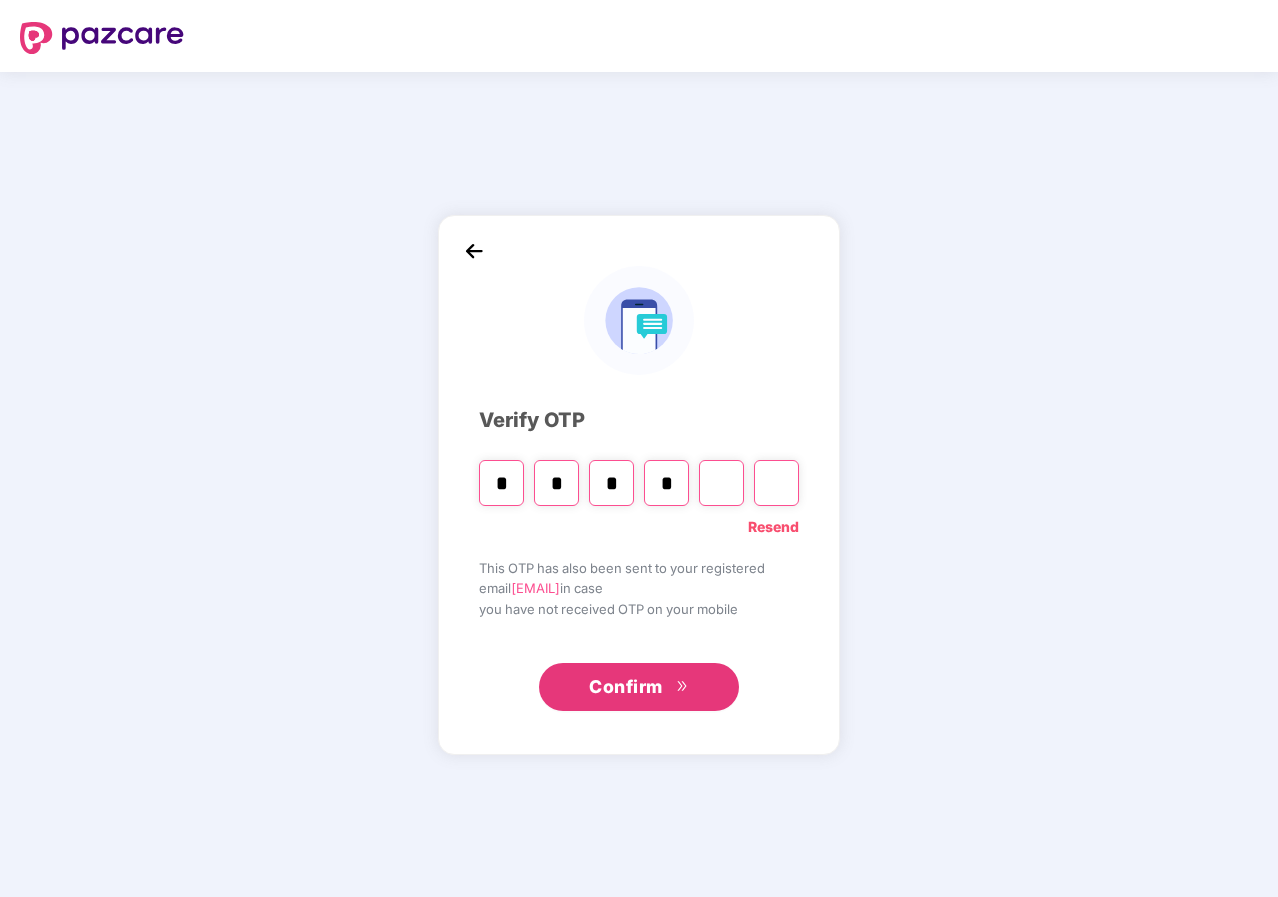 type on "*" 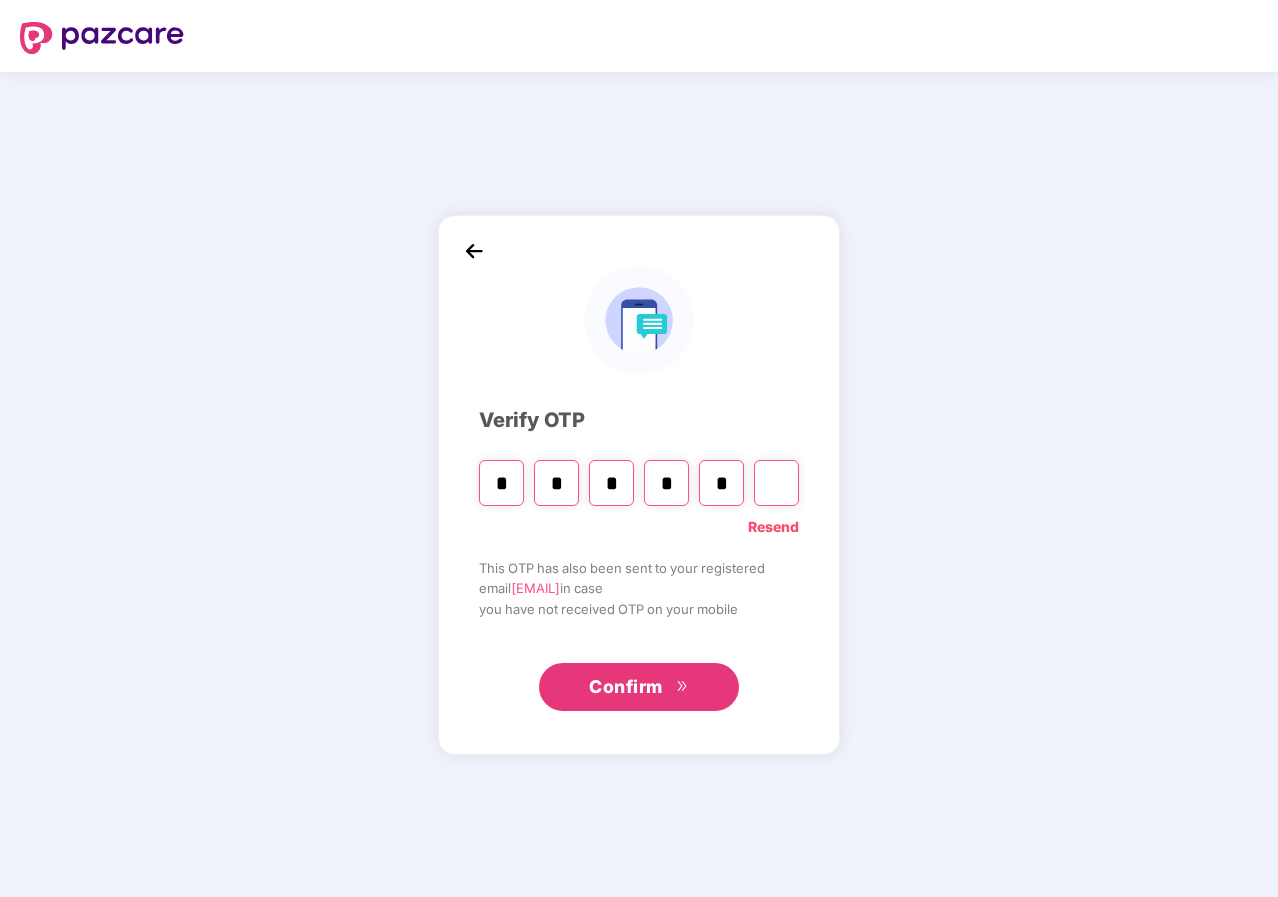 type on "*" 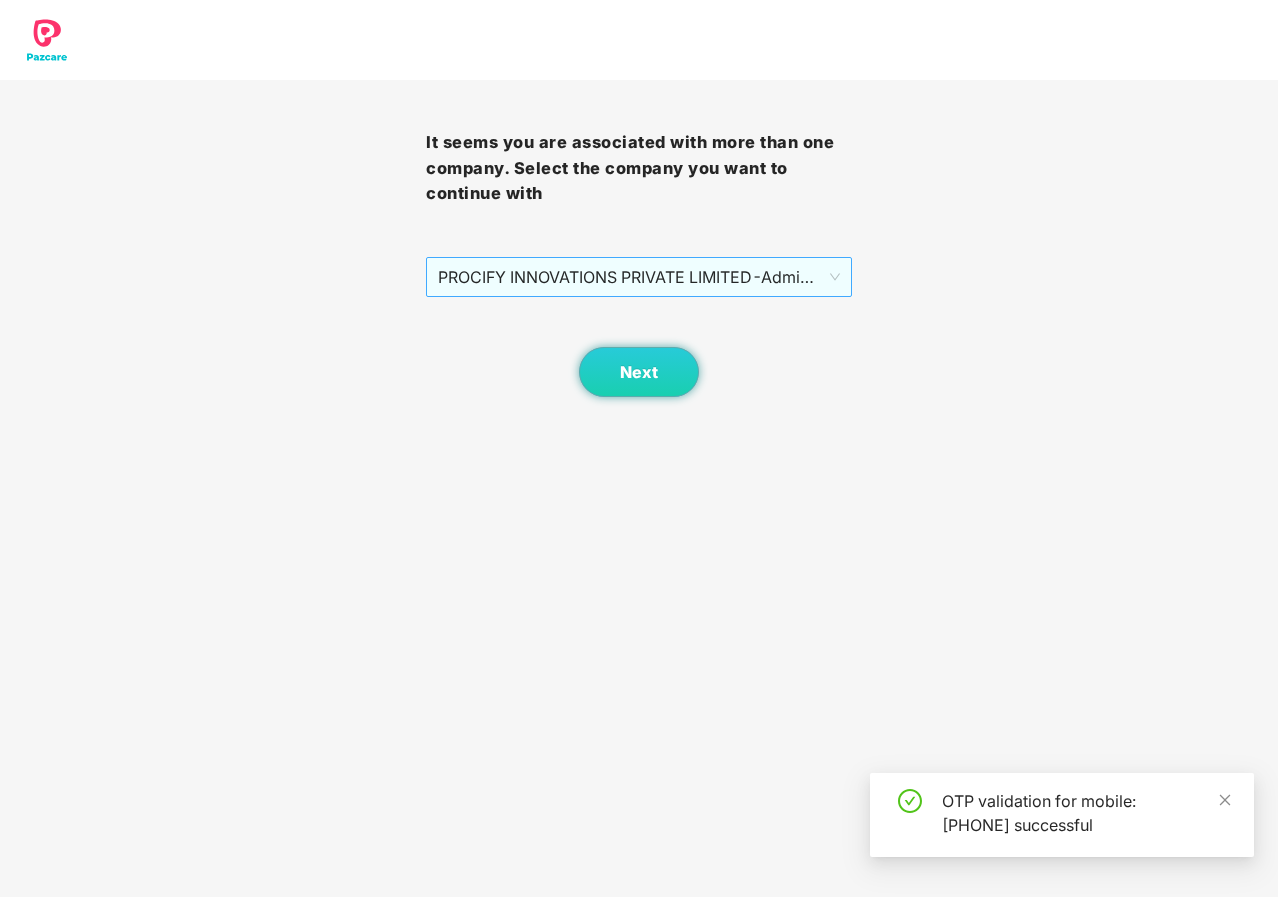 click on "PROCIFY INNOVATIONS PRIVATE LIMITED  -  Admin  -  ADMIN" at bounding box center [639, 277] 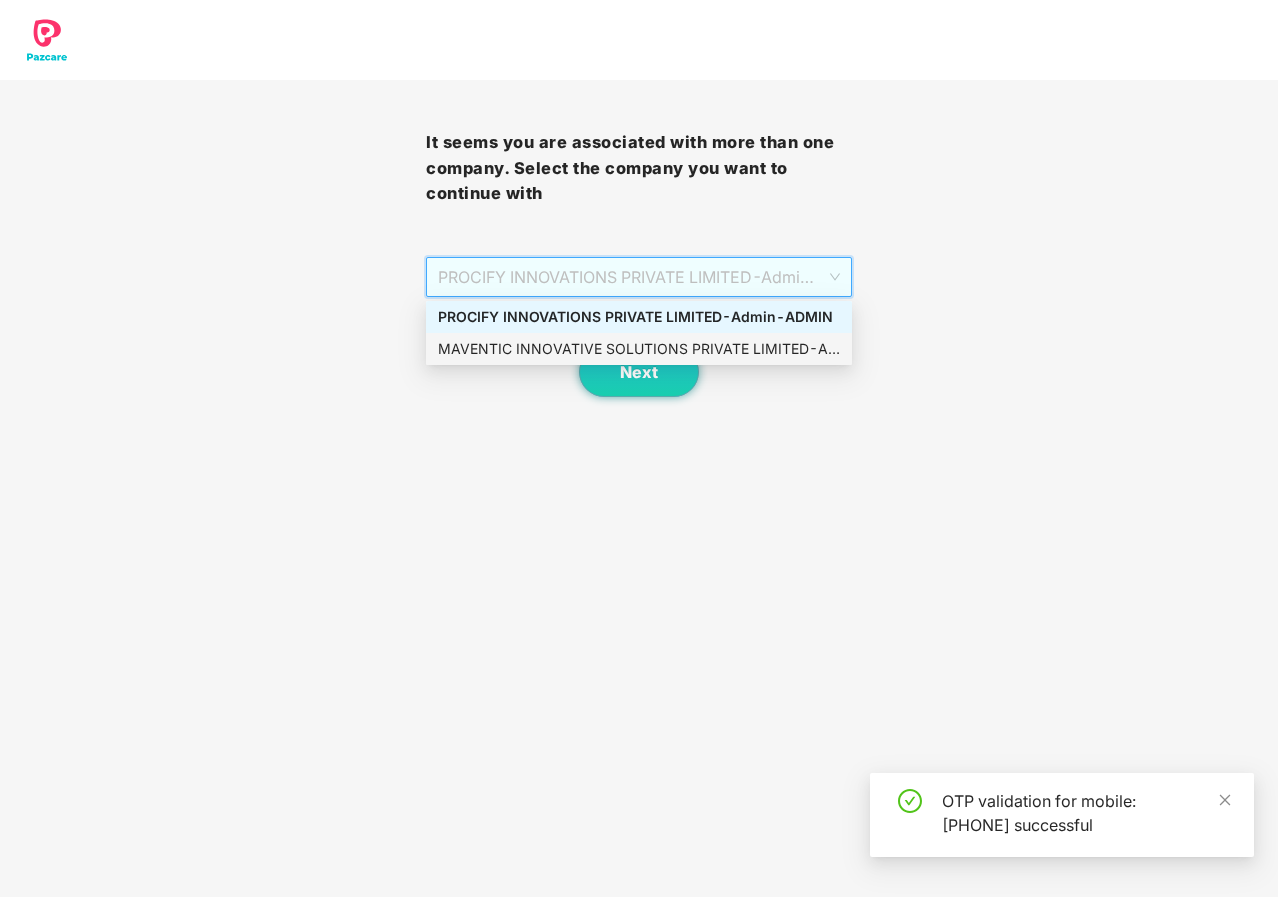click on "MAVENTIC INNOVATIVE SOLUTIONS PRIVATE LIMITED  -  Admin  -  ADMIN" at bounding box center [639, 349] 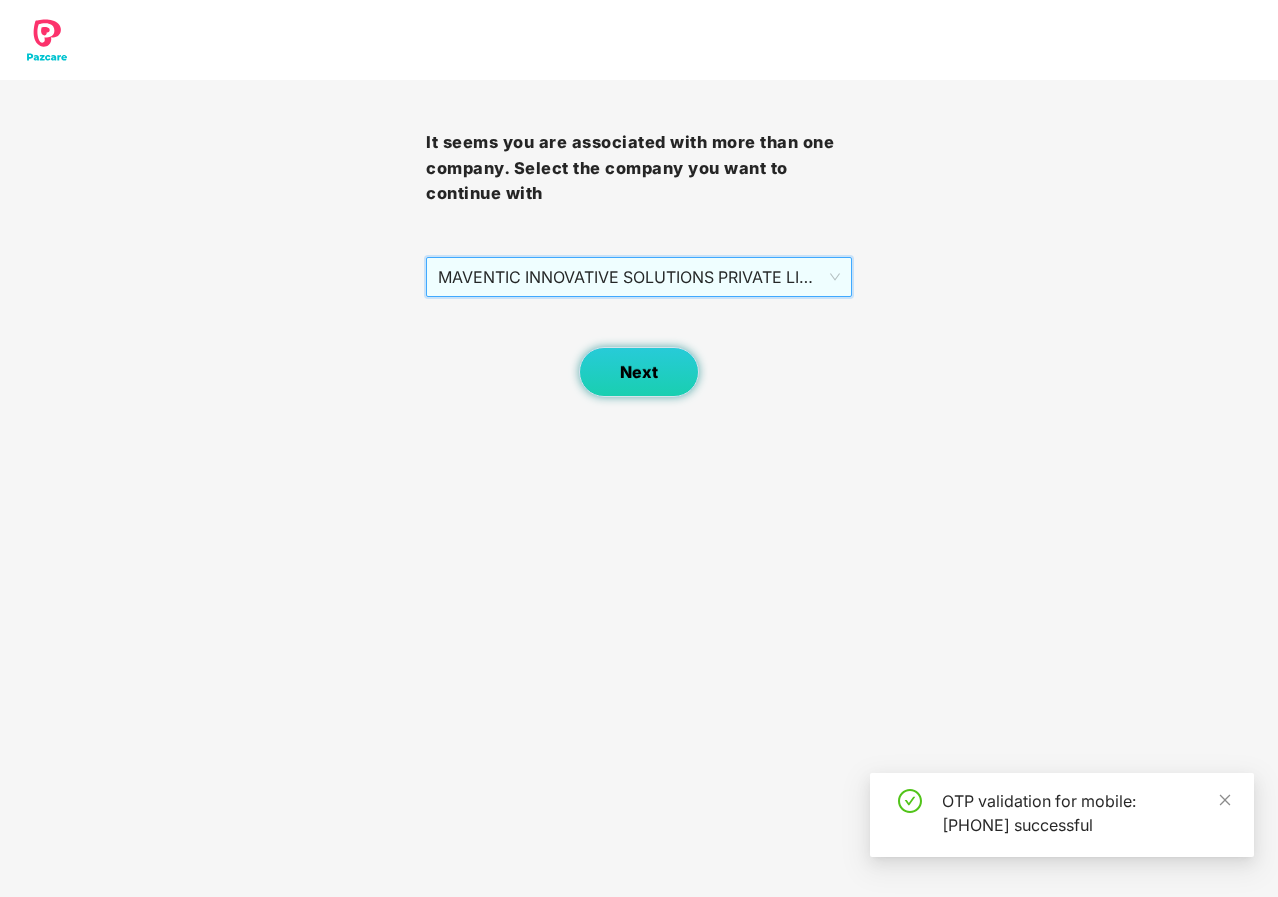 click on "Next" at bounding box center (639, 372) 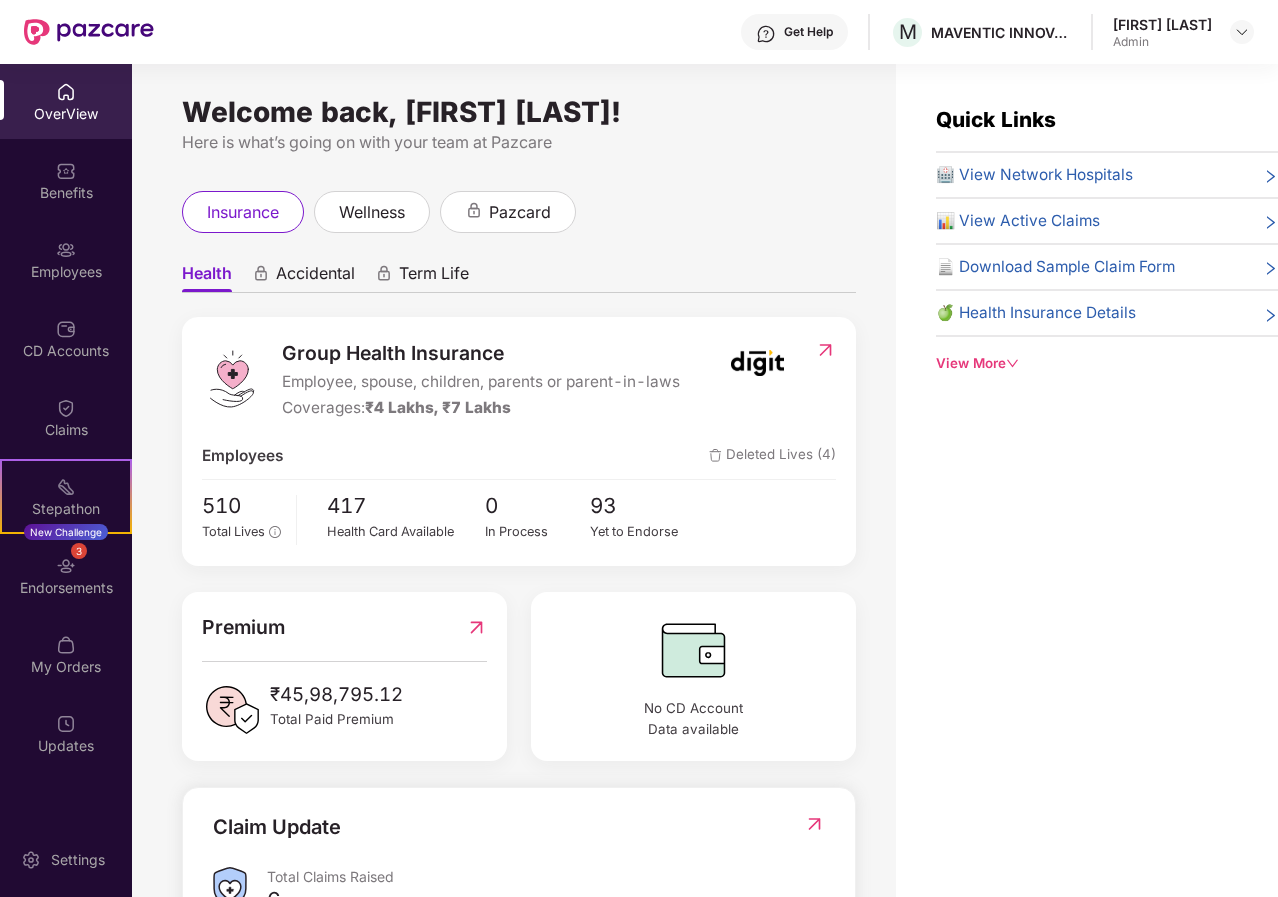 scroll, scrollTop: 100, scrollLeft: 0, axis: vertical 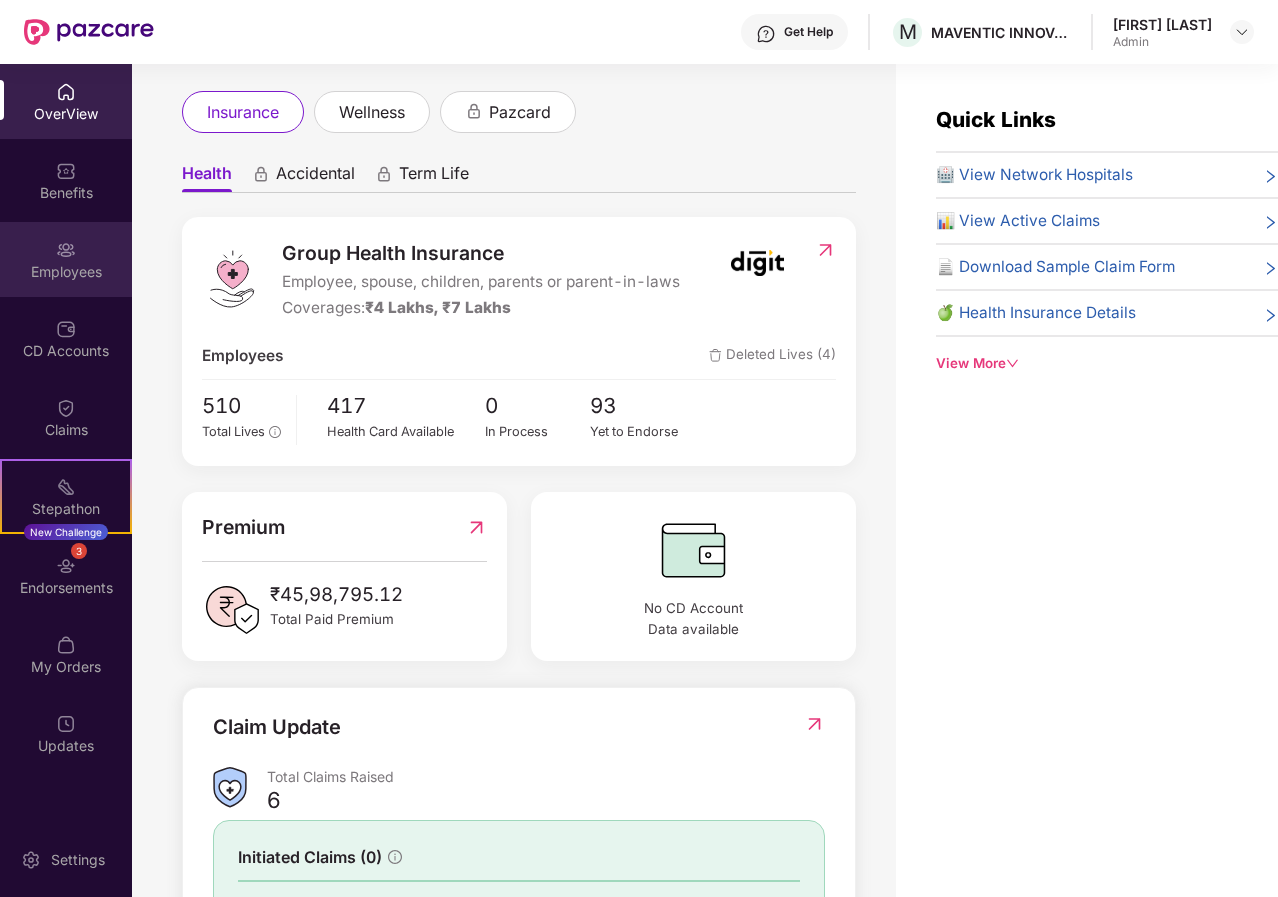 click at bounding box center (66, 250) 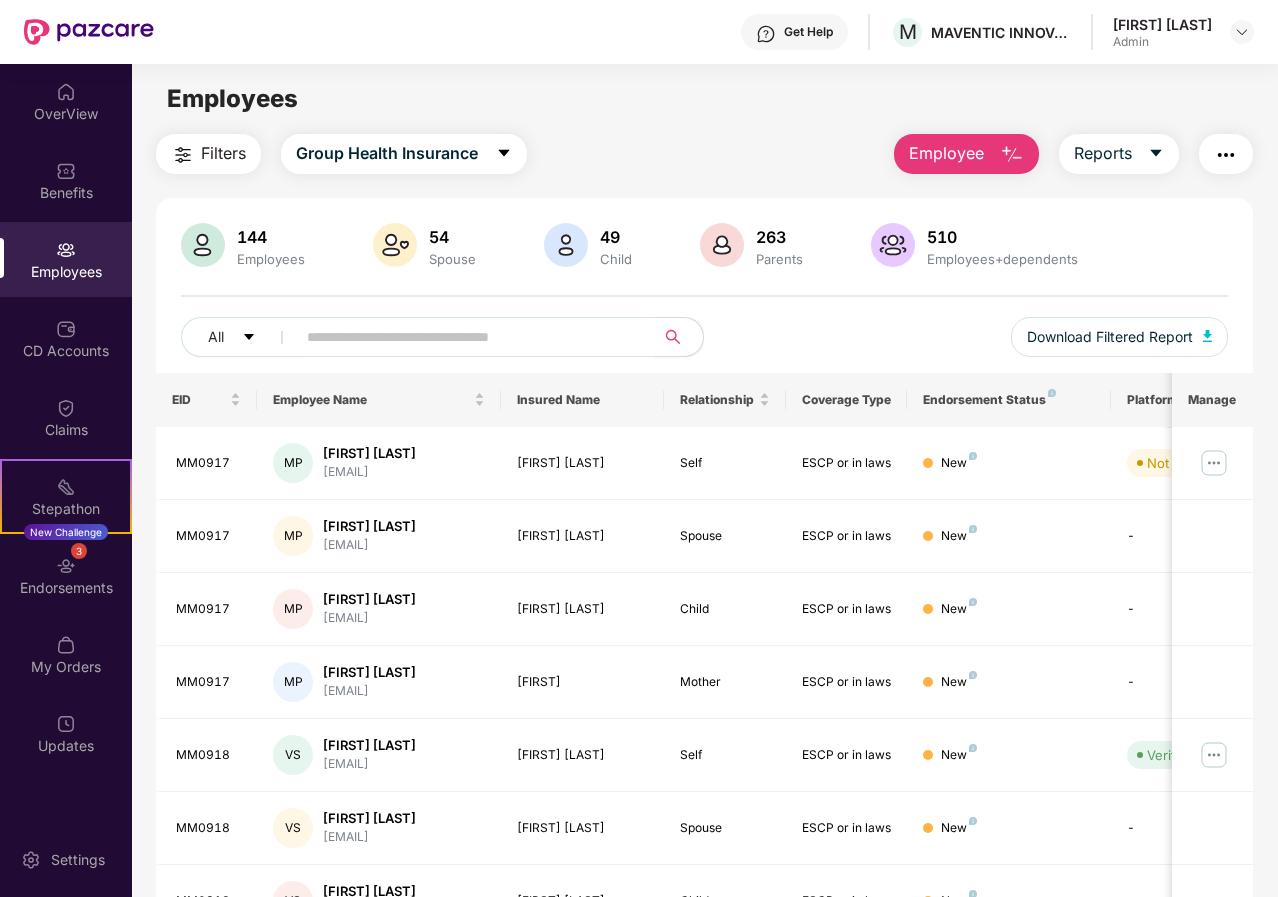 click at bounding box center [467, 337] 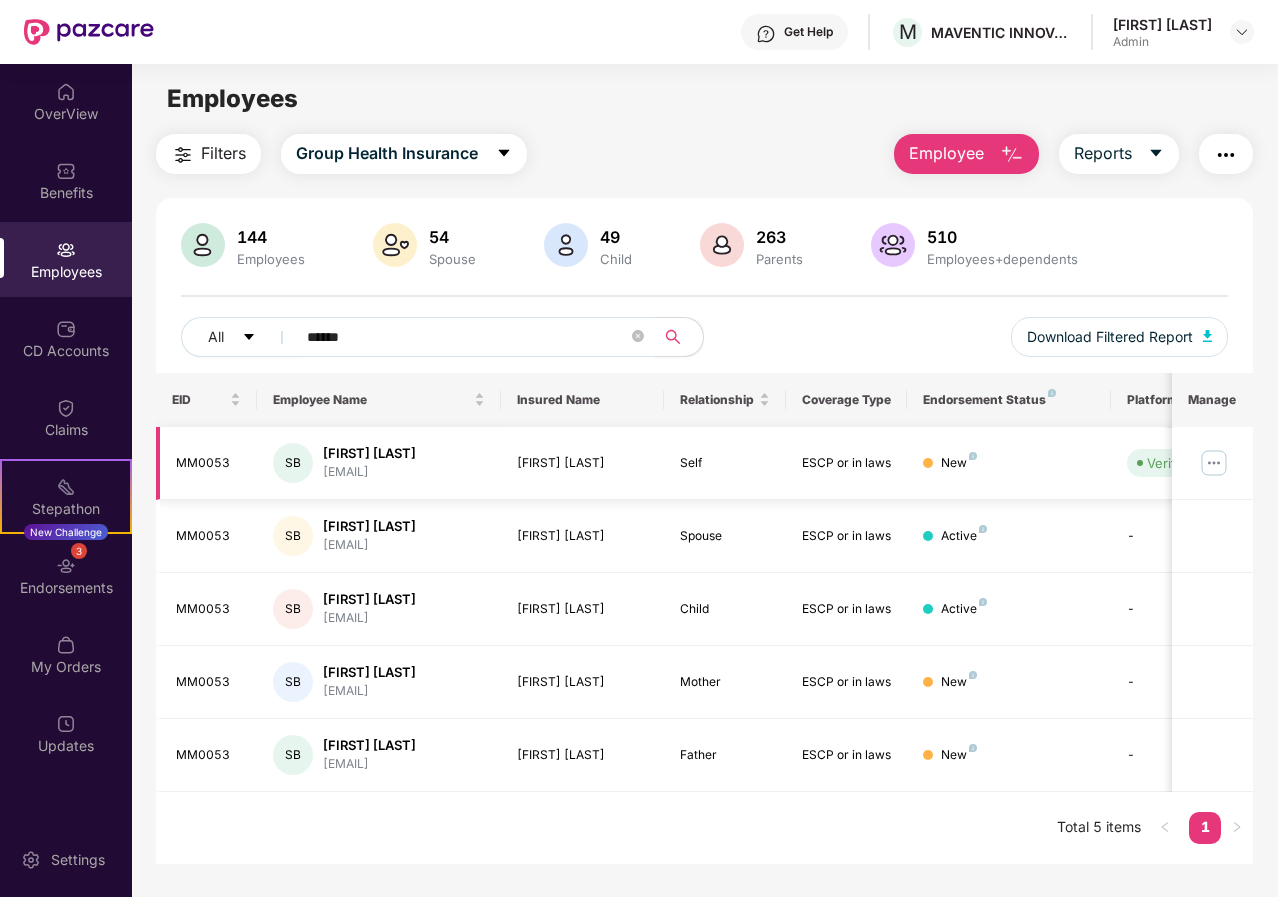 type on "******" 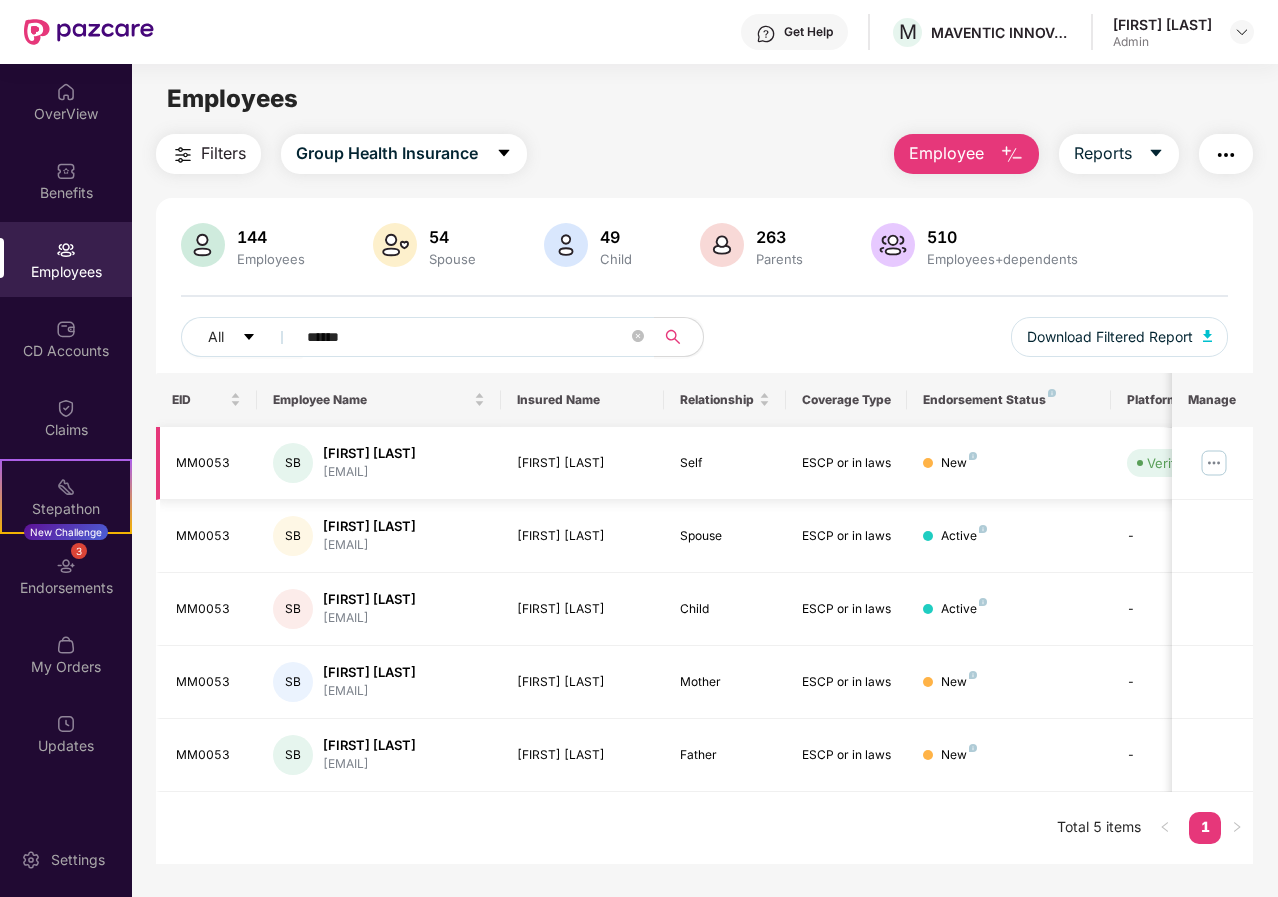 click at bounding box center [1214, 463] 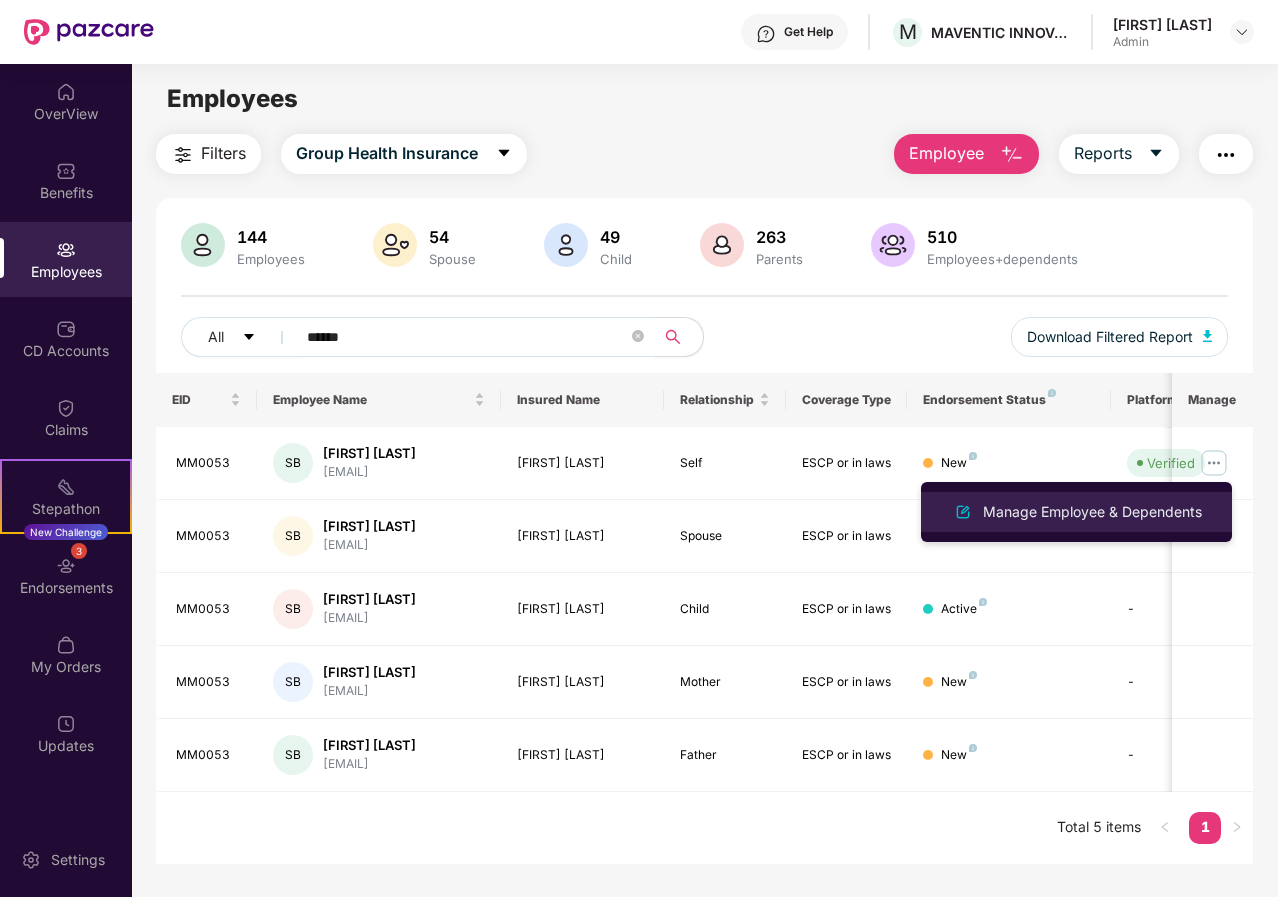 click on "Manage Employee & Dependents" at bounding box center [1092, 512] 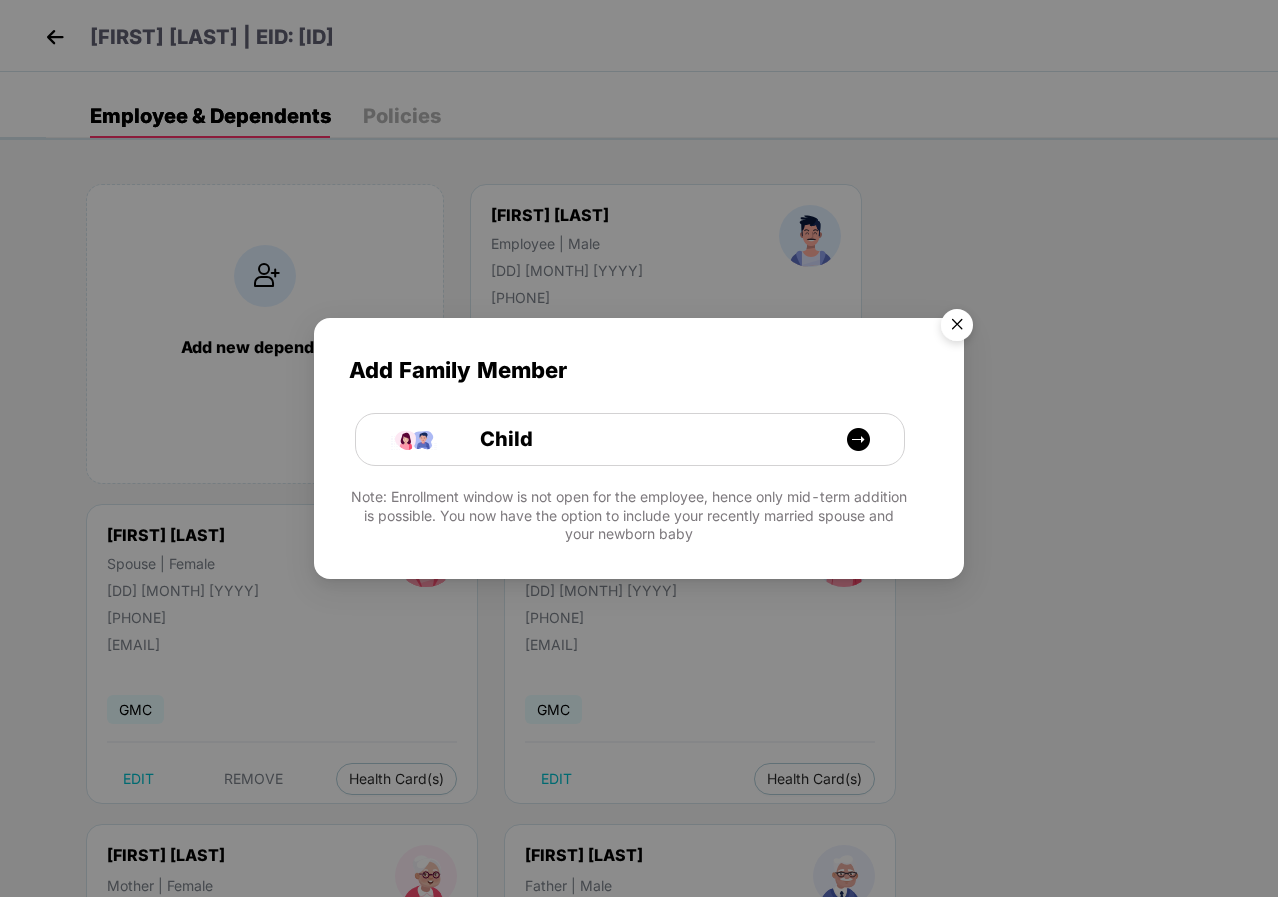 click at bounding box center (957, 328) 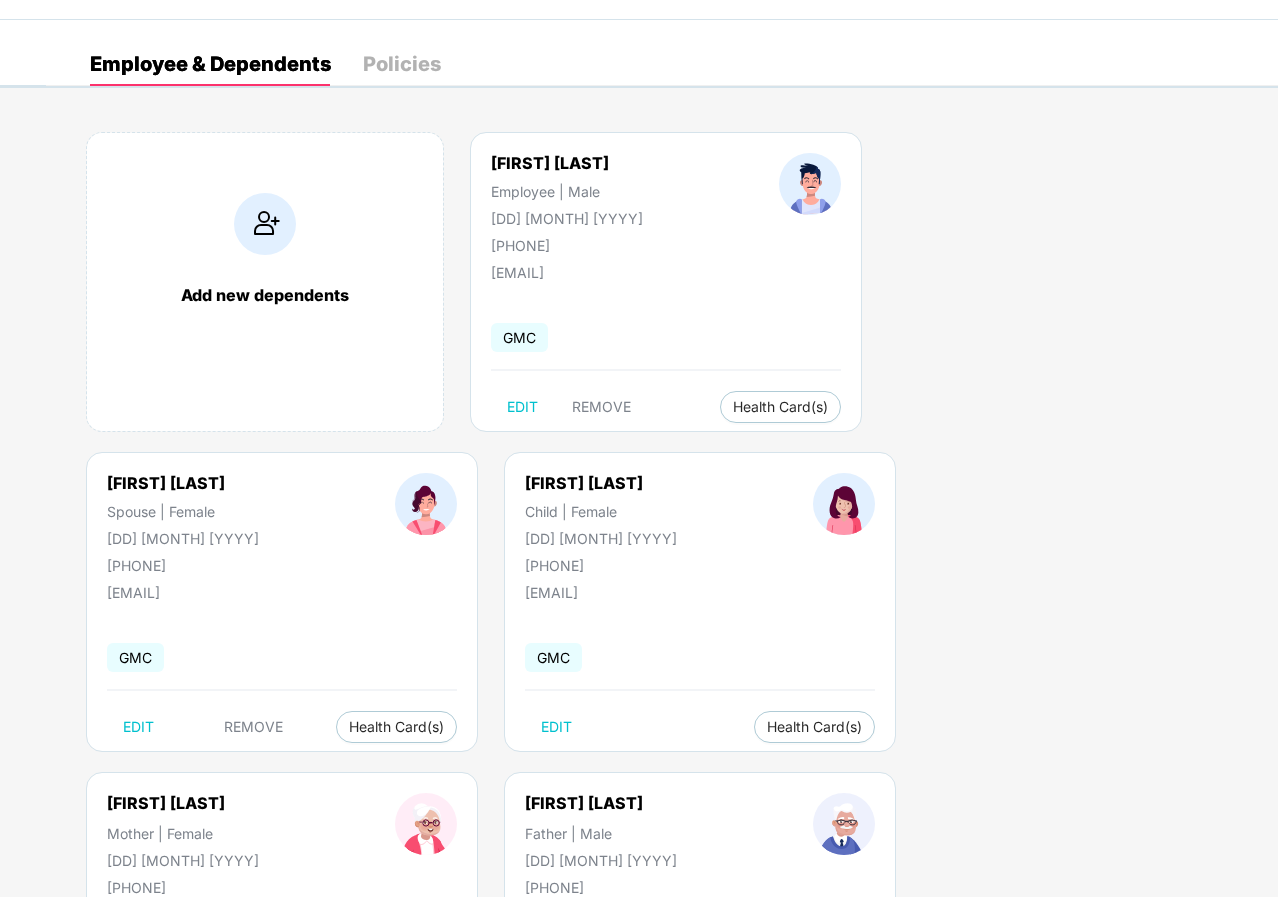 scroll, scrollTop: 100, scrollLeft: 0, axis: vertical 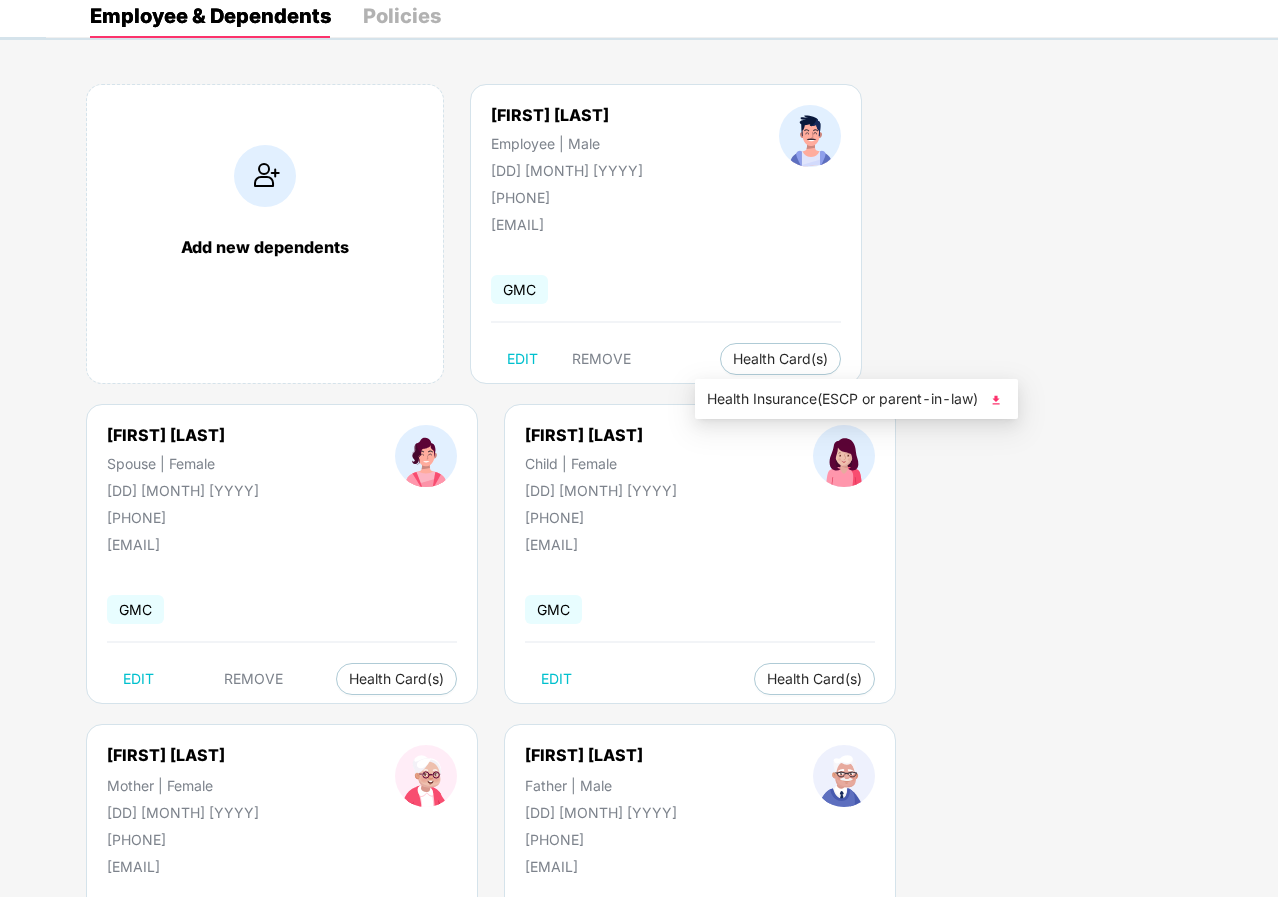 click on "Health Insurance(ESCP or parent-in-law)" at bounding box center (856, 399) 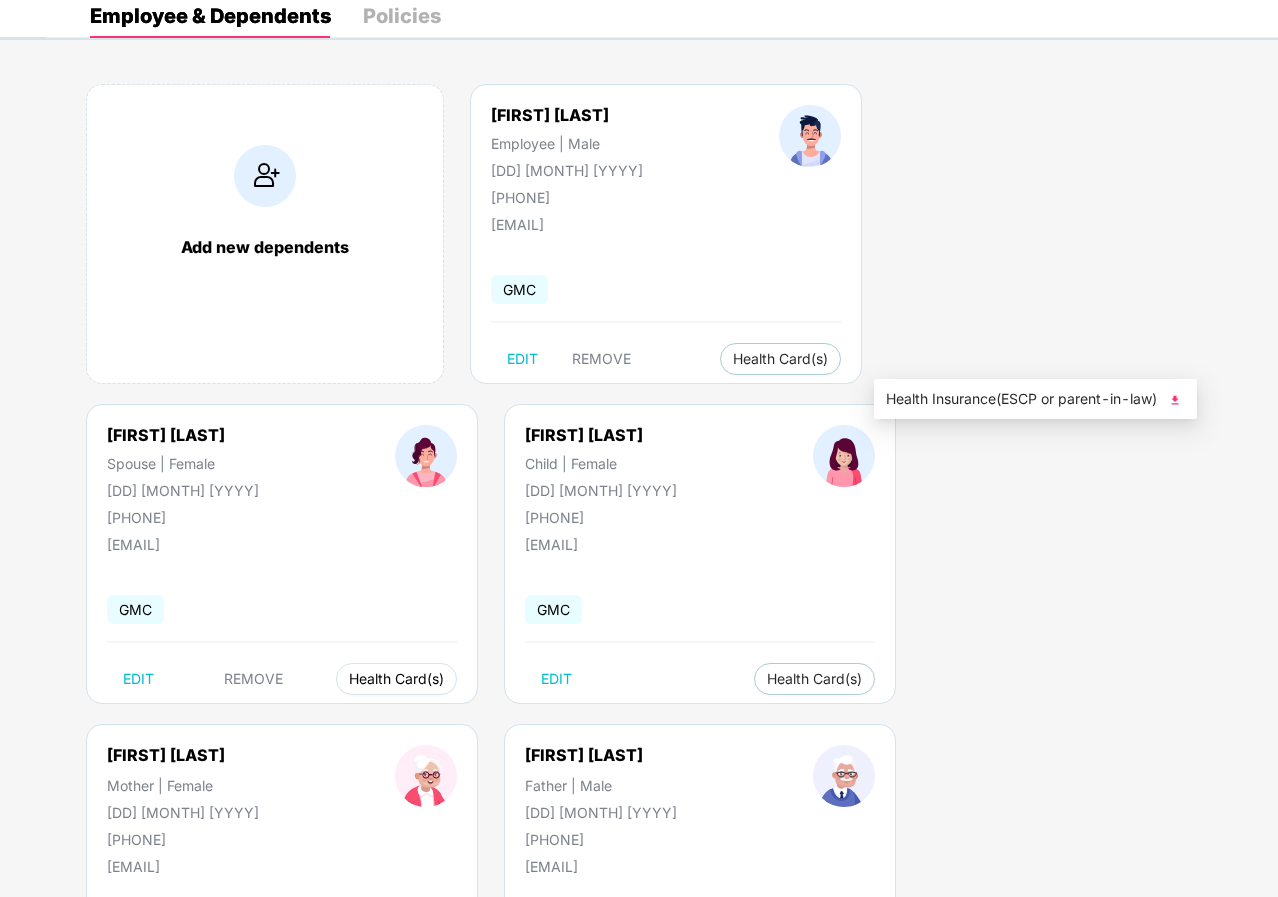 click on "Health Card(s)" at bounding box center [396, 679] 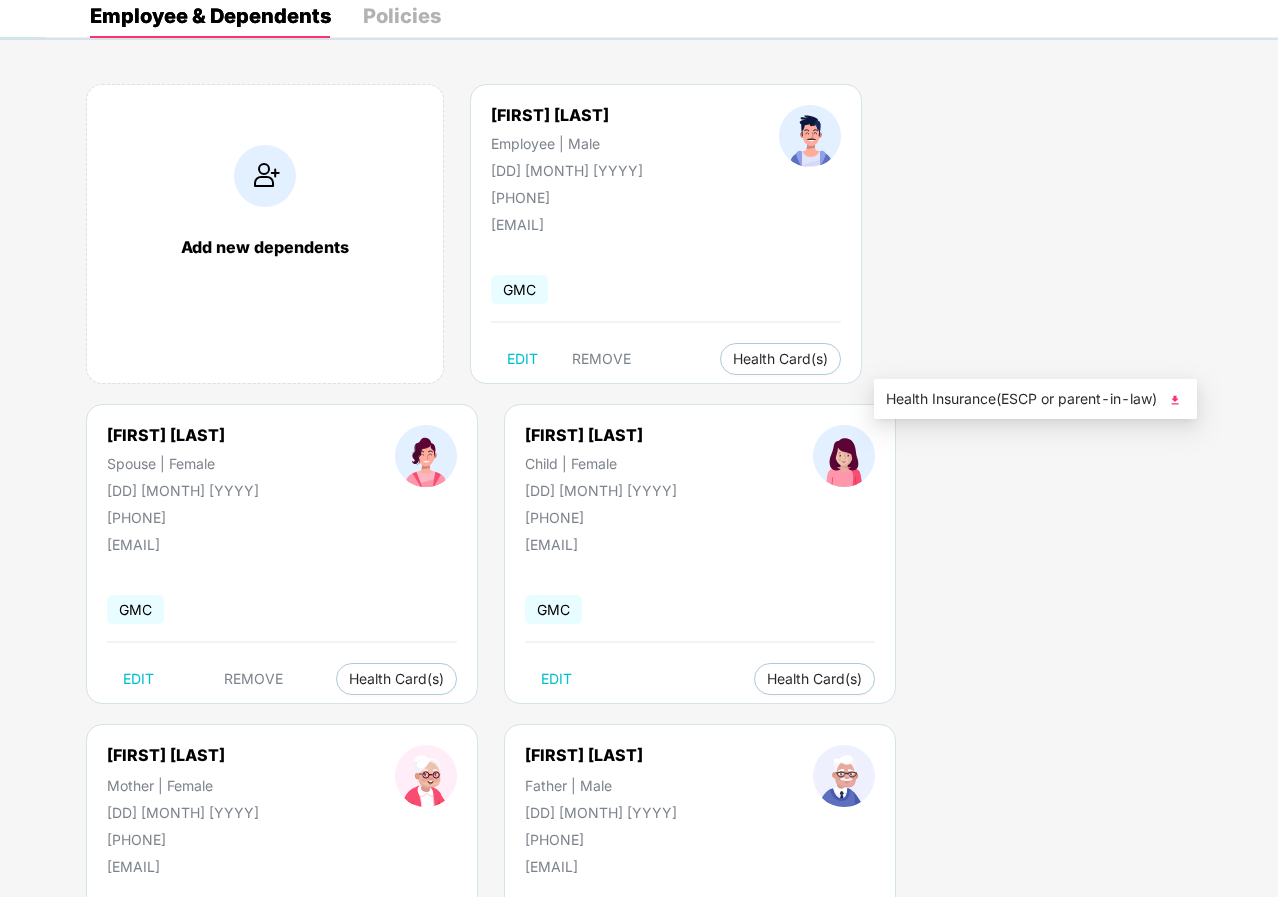 click on "Health Insurance(ESCP or parent-in-law)" at bounding box center (1035, 399) 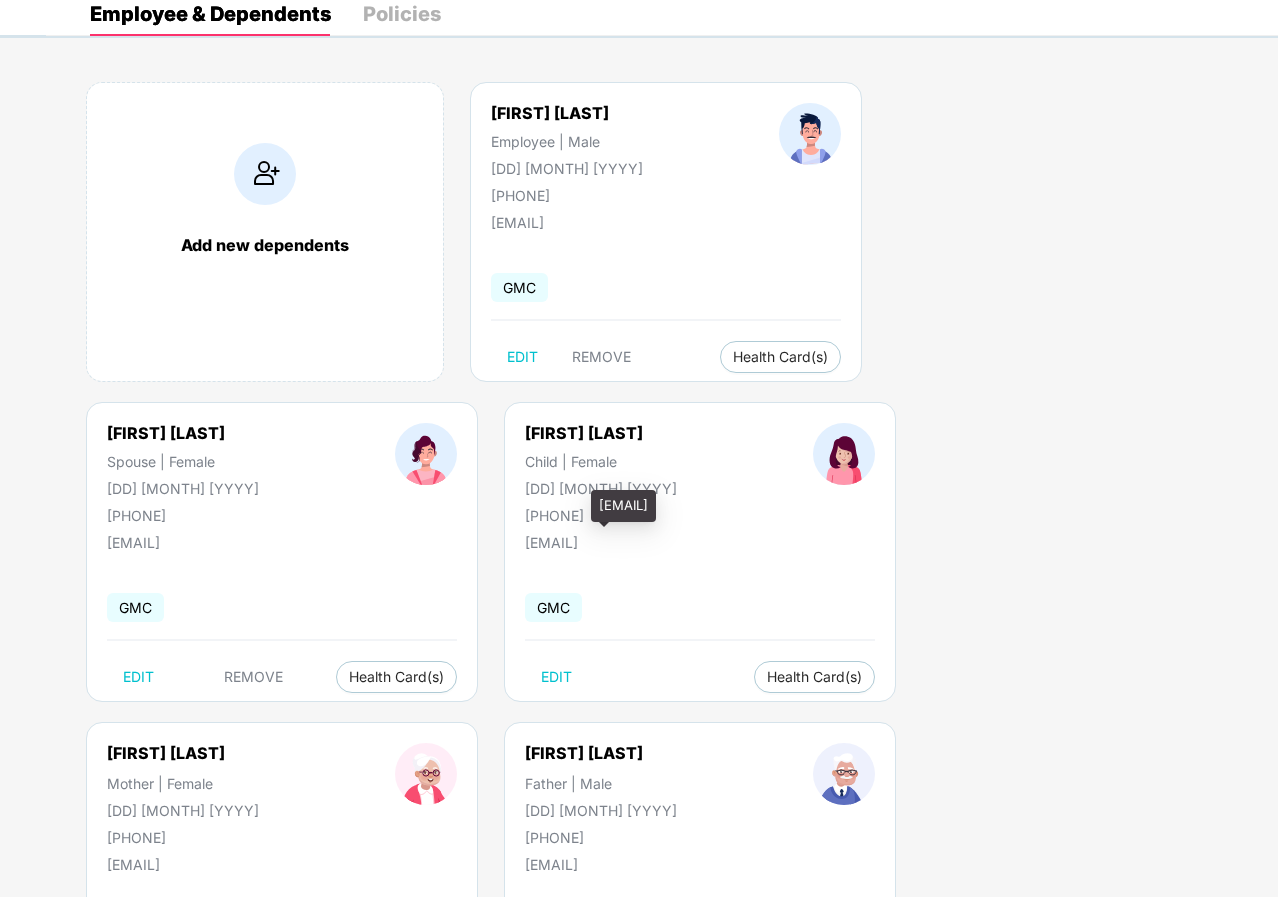 scroll, scrollTop: 200, scrollLeft: 0, axis: vertical 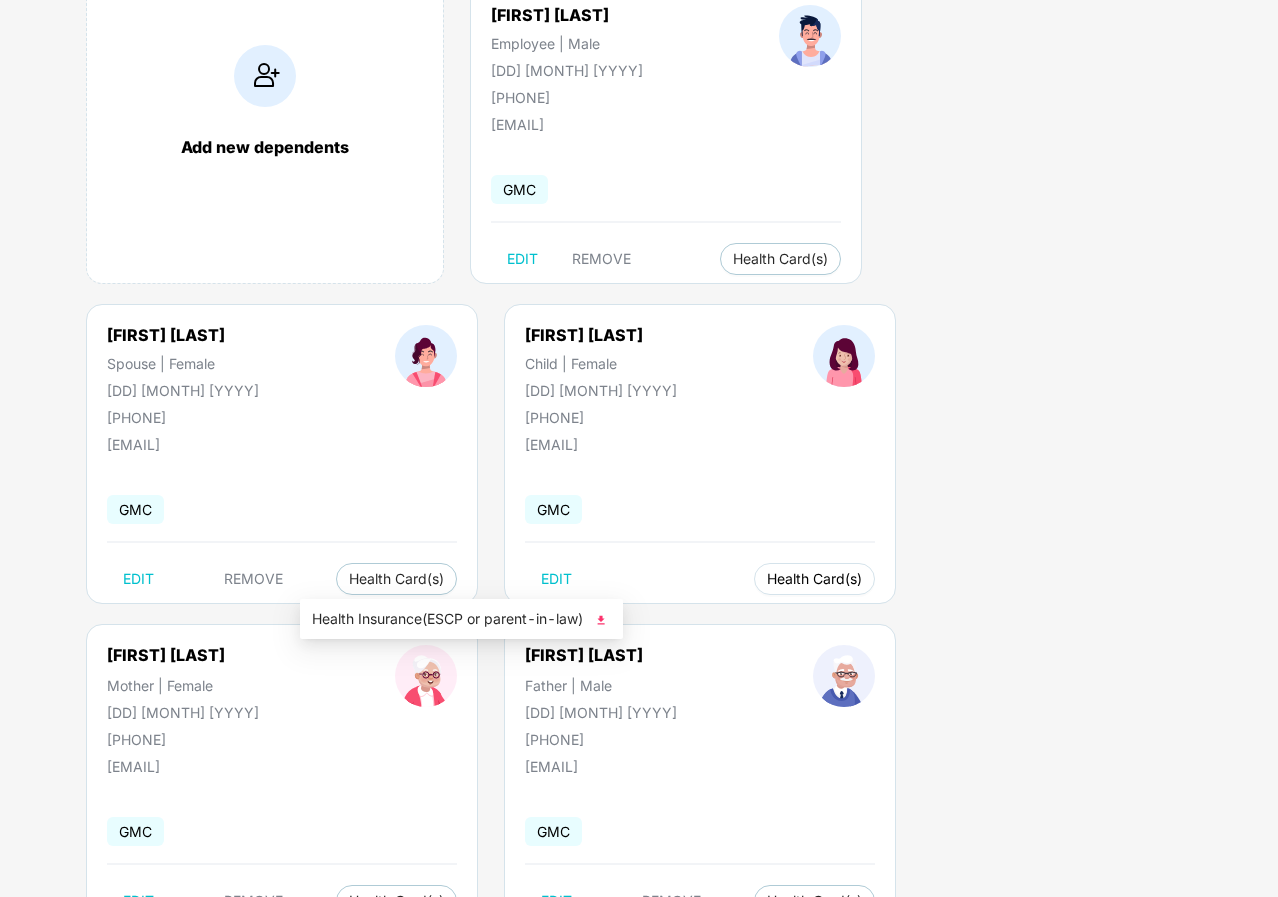 click on "Health Card(s)" at bounding box center (814, 579) 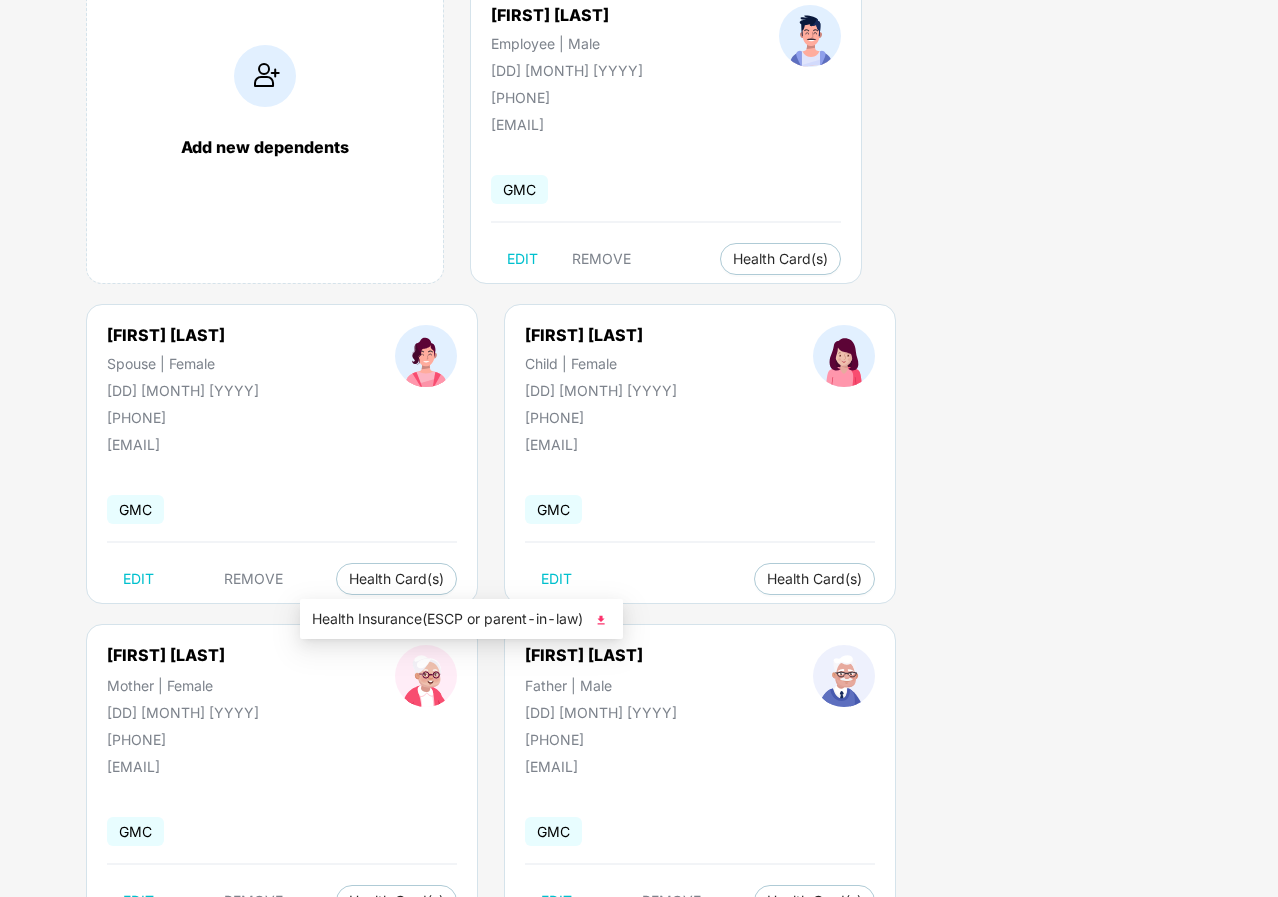click on "Health Insurance(ESCP or parent-in-law)" at bounding box center [461, 619] 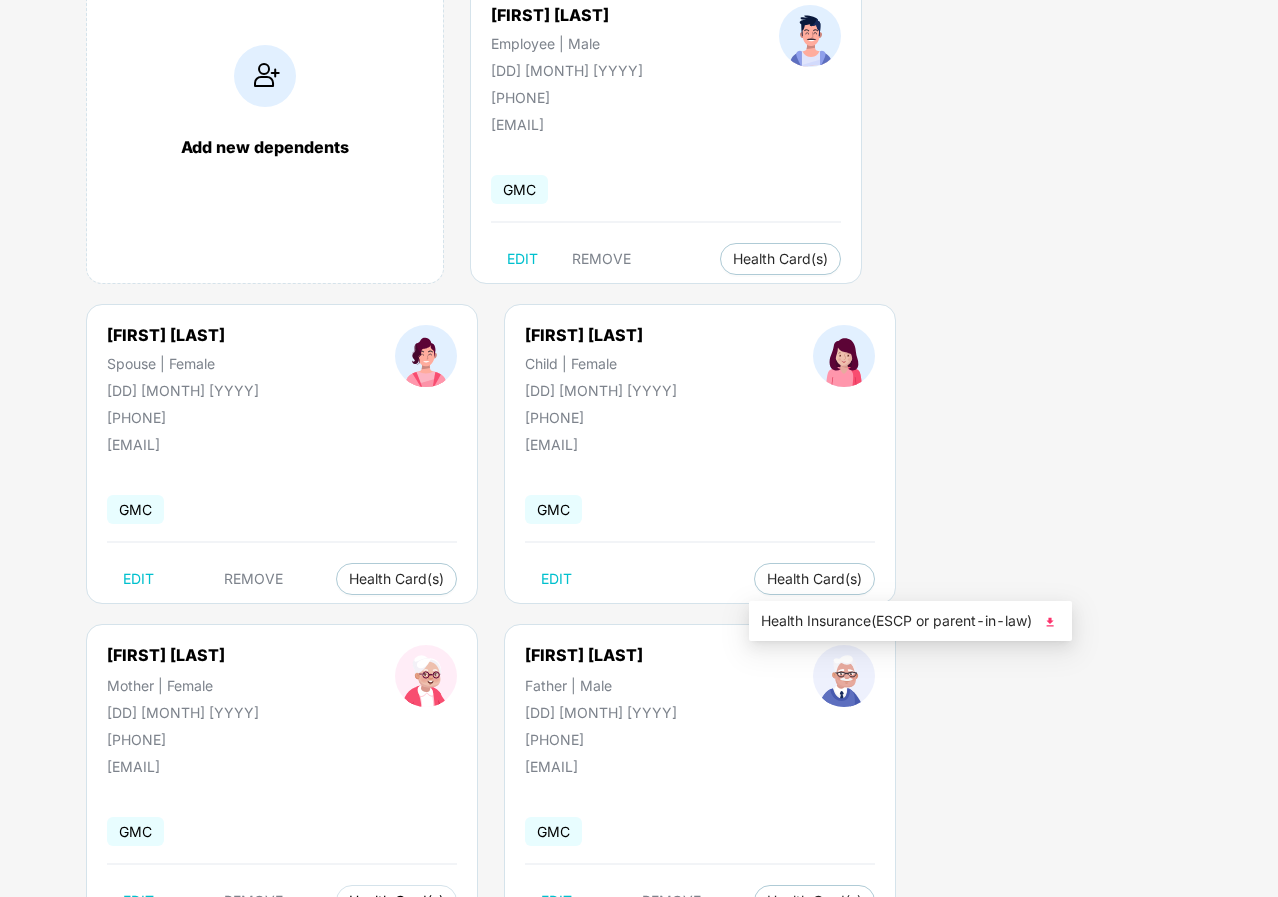 click on "Health Card(s)" at bounding box center [396, 901] 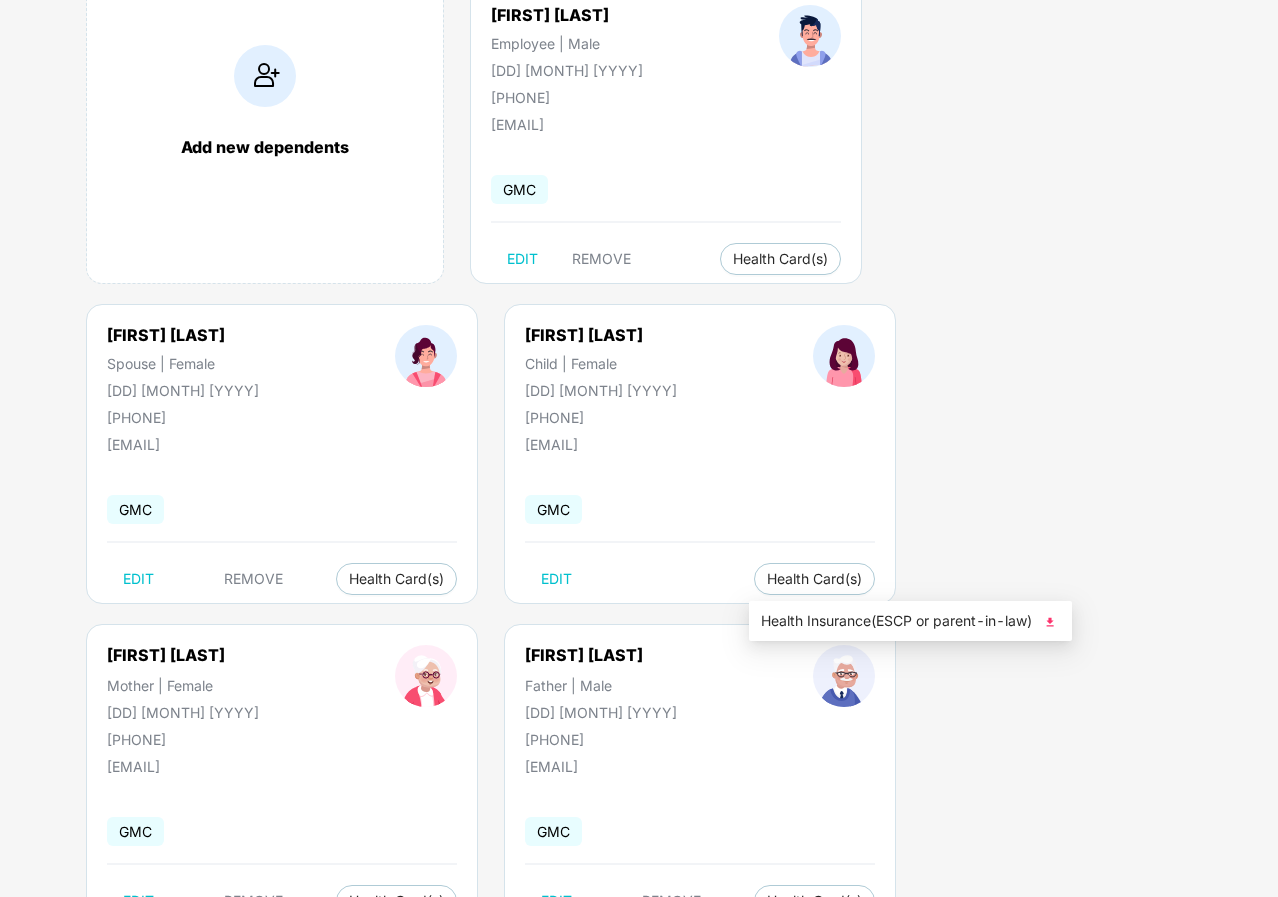 click on "Health Insurance(ESCP or parent-in-law)" at bounding box center [910, 621] 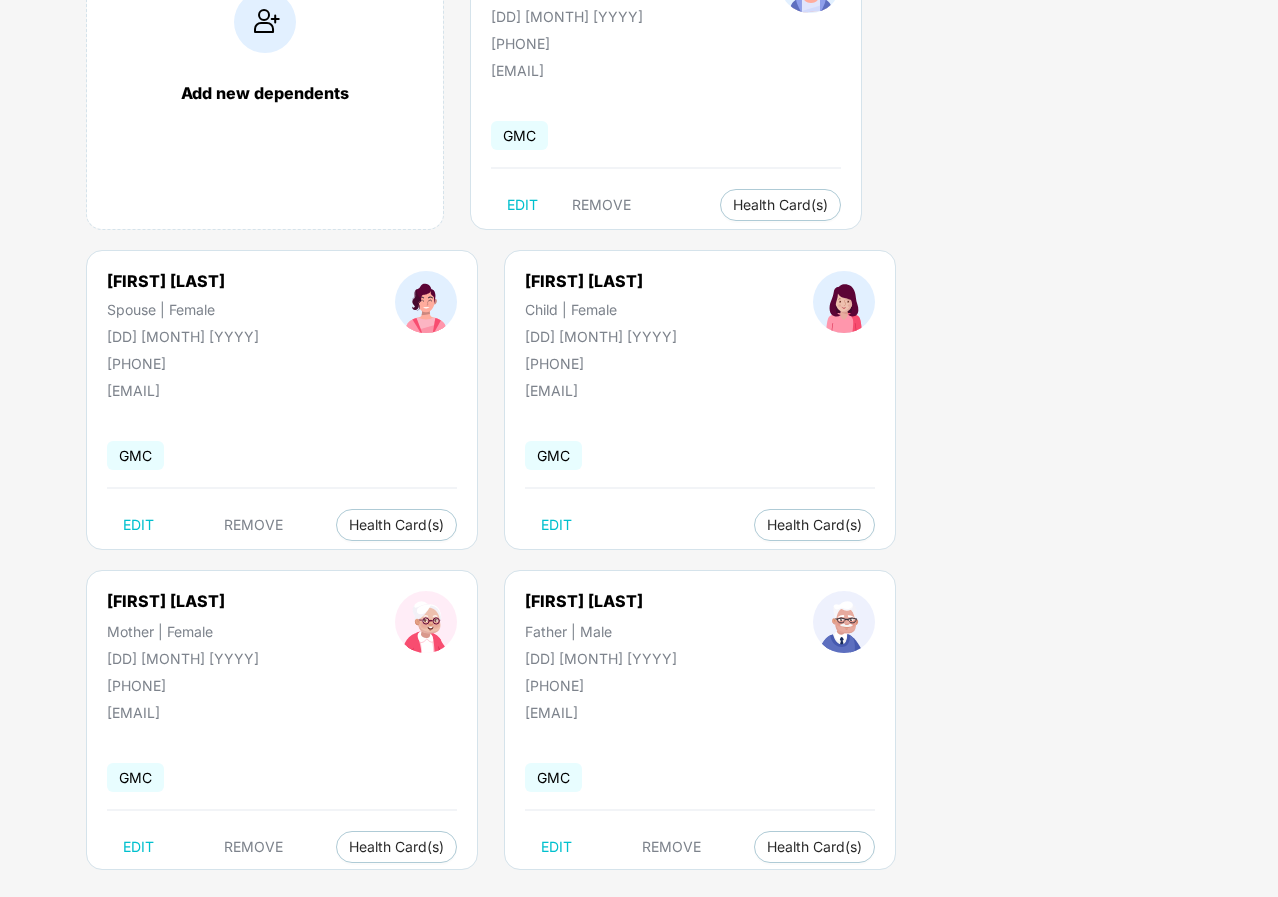 scroll, scrollTop: 277, scrollLeft: 0, axis: vertical 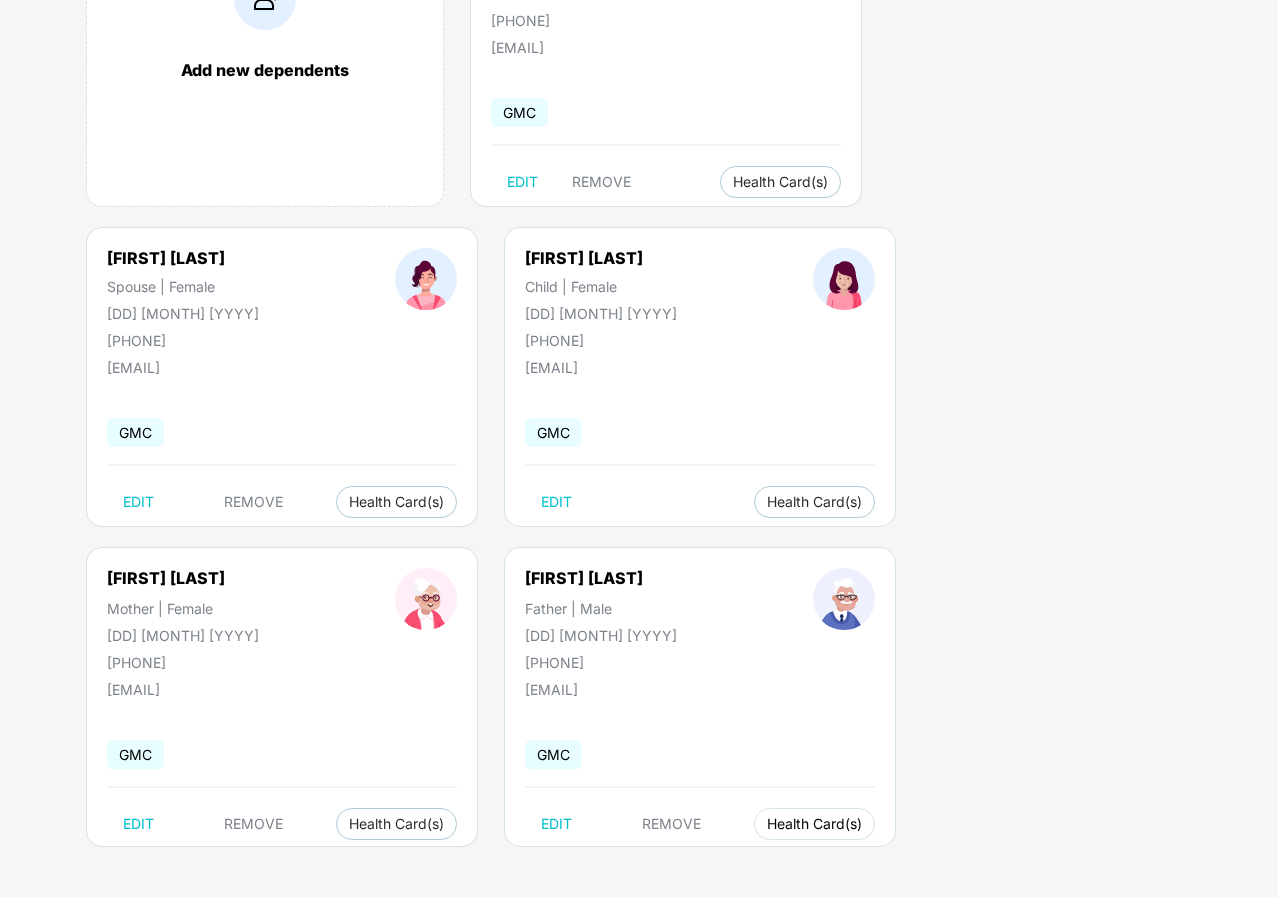 click on "Health Card(s)" at bounding box center [814, 824] 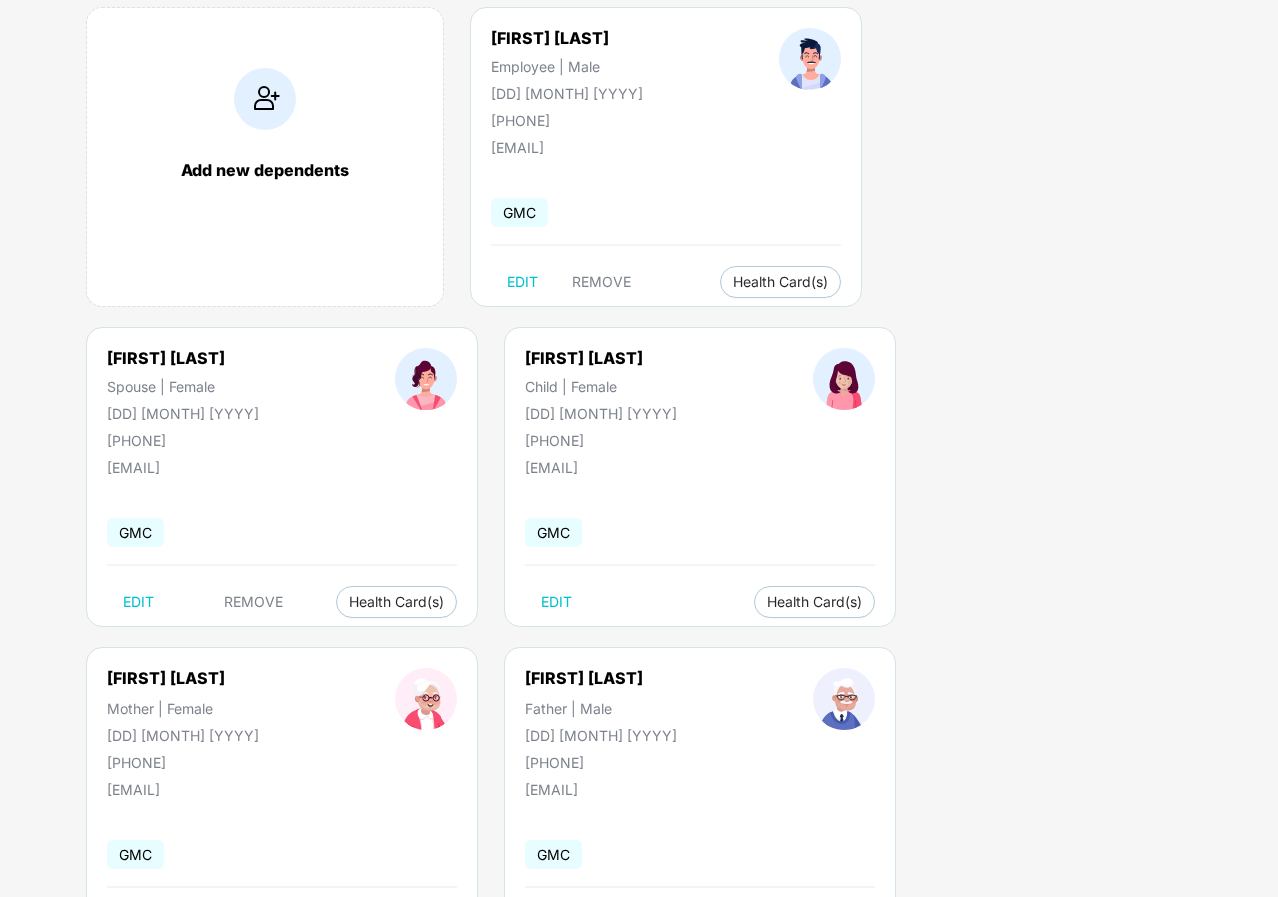 scroll, scrollTop: 277, scrollLeft: 0, axis: vertical 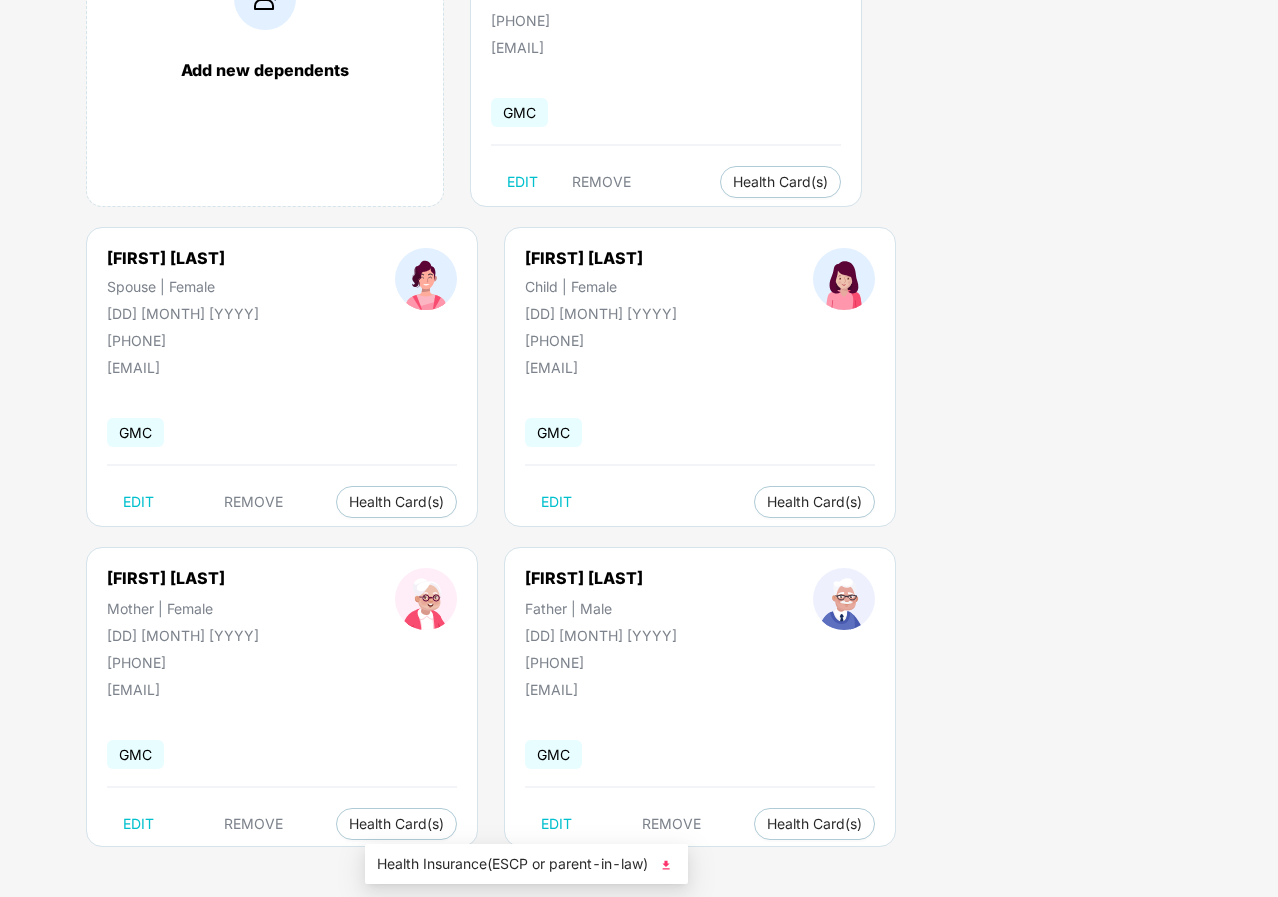 click on "Health Insurance(ESCP or parent-in-law)" at bounding box center [526, 864] 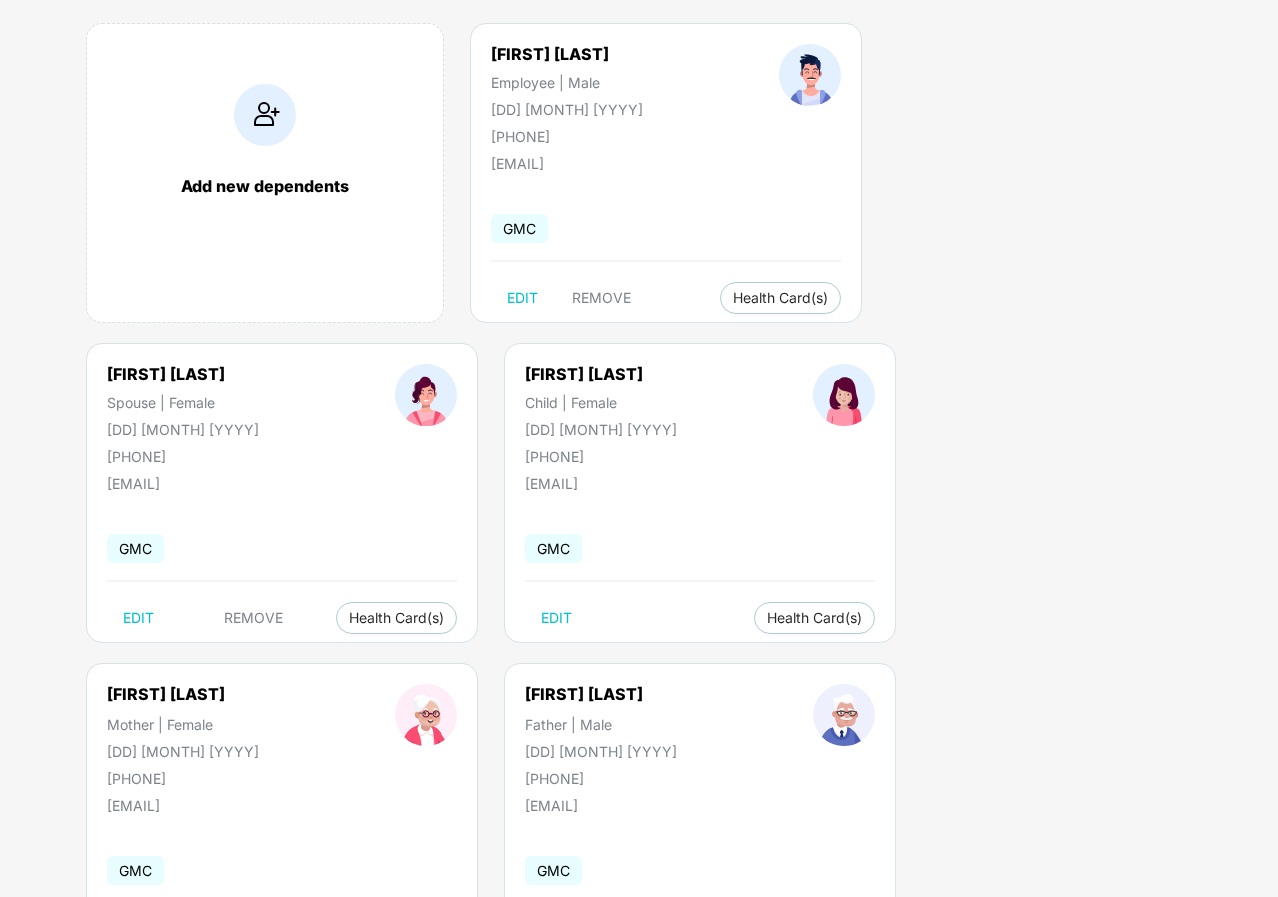 scroll, scrollTop: 0, scrollLeft: 0, axis: both 